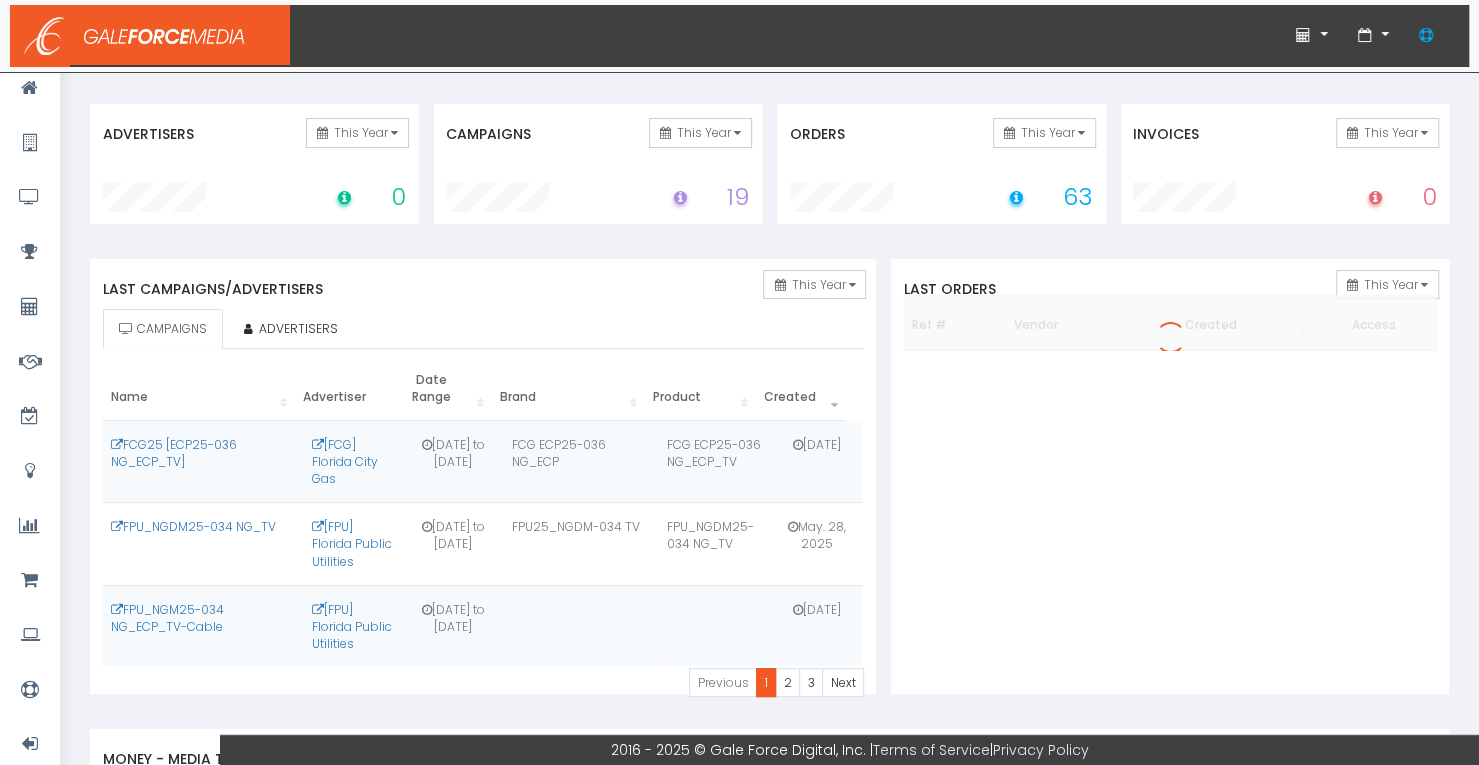 scroll, scrollTop: 100, scrollLeft: 0, axis: vertical 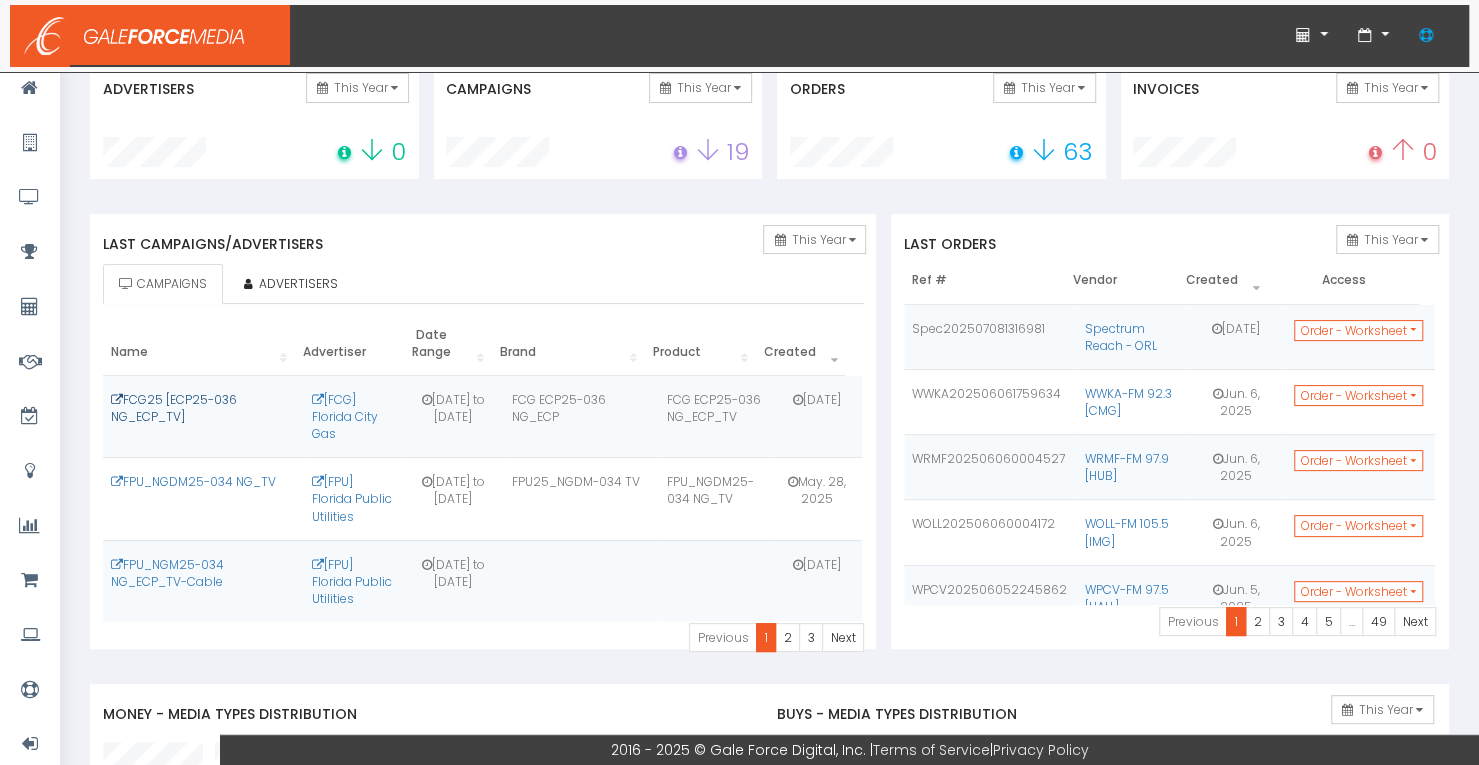 click on "FCG25 [ECP25-036 NG_ECP_TV]" at bounding box center [174, 408] 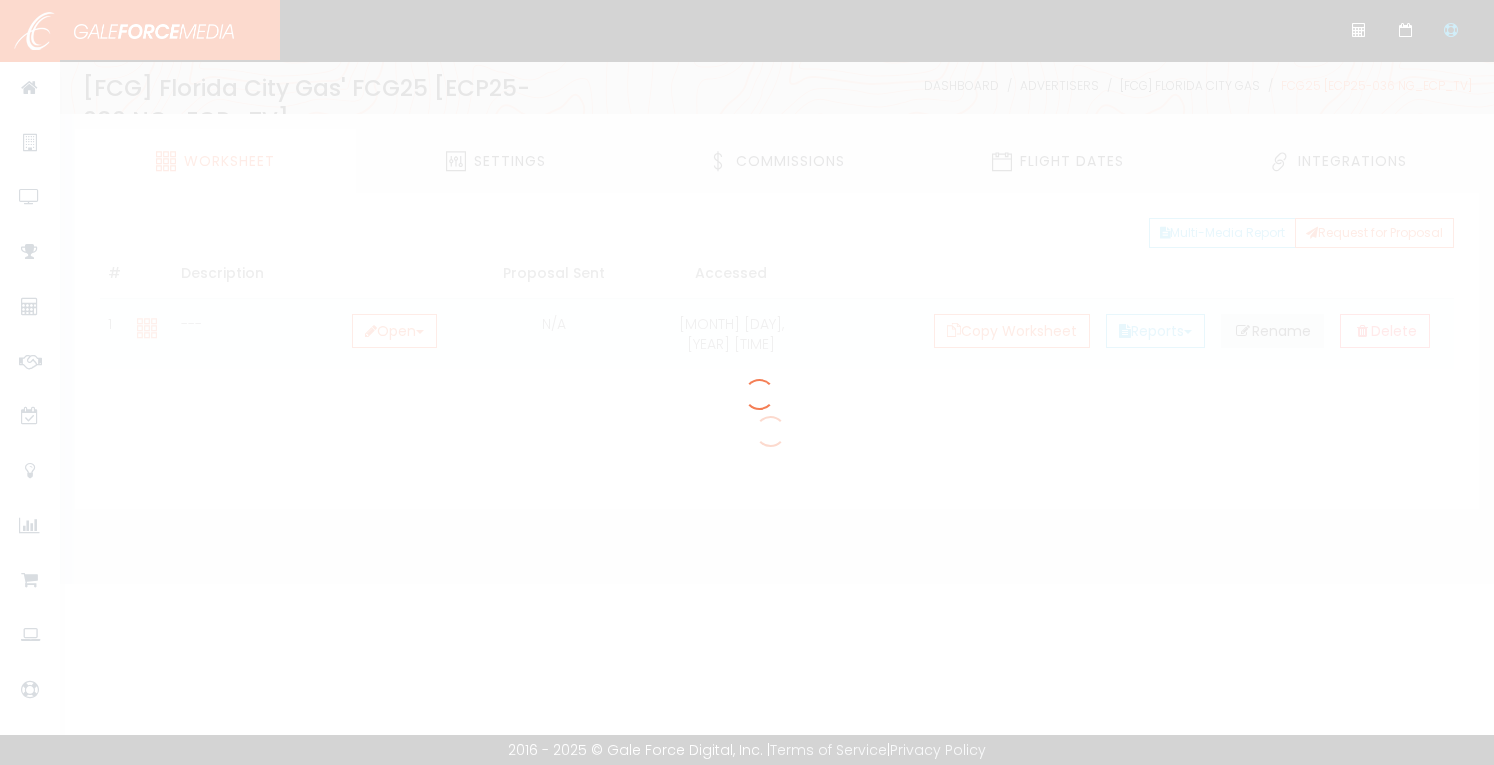 scroll, scrollTop: 0, scrollLeft: 0, axis: both 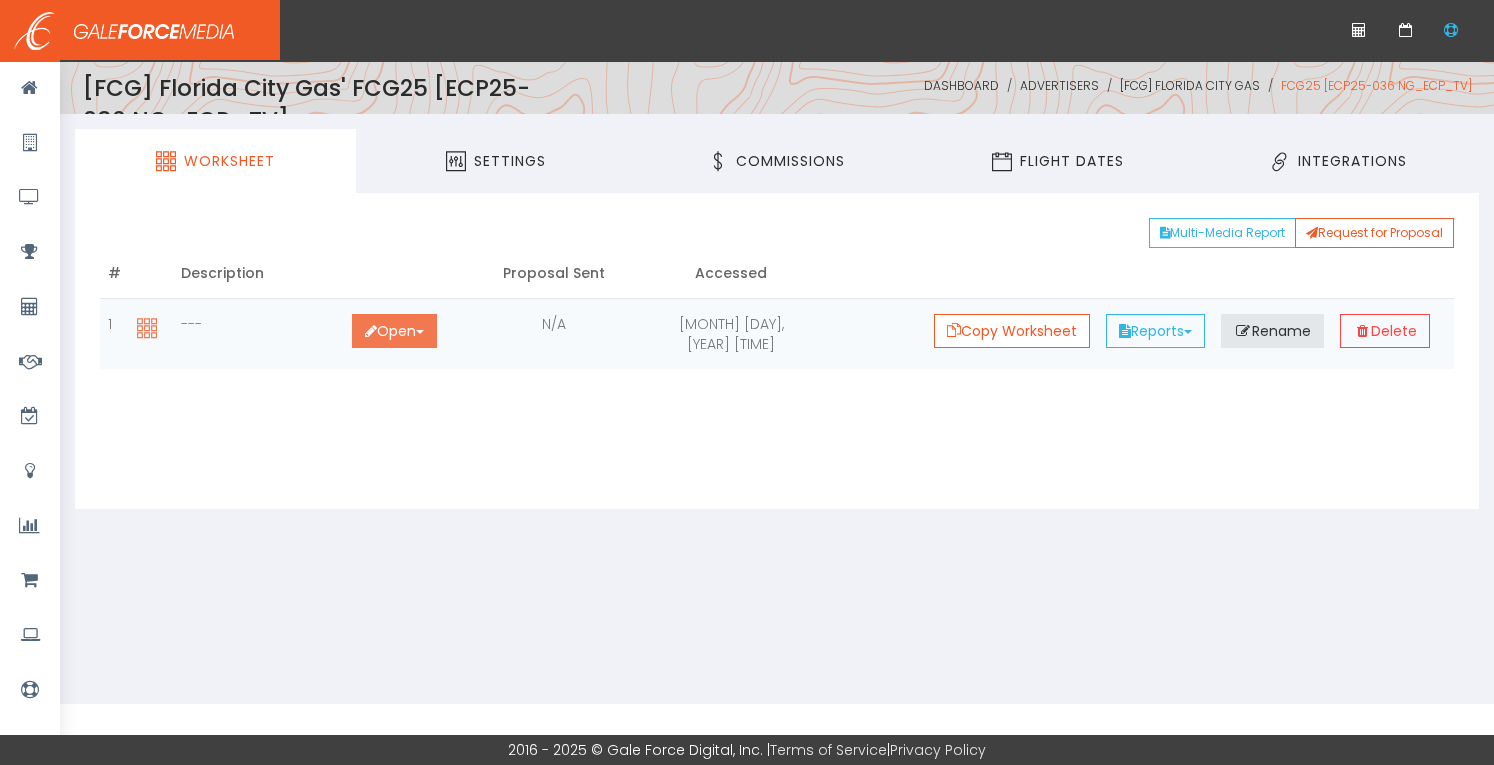 click on "Open
Toggle Dropdown" at bounding box center (394, 331) 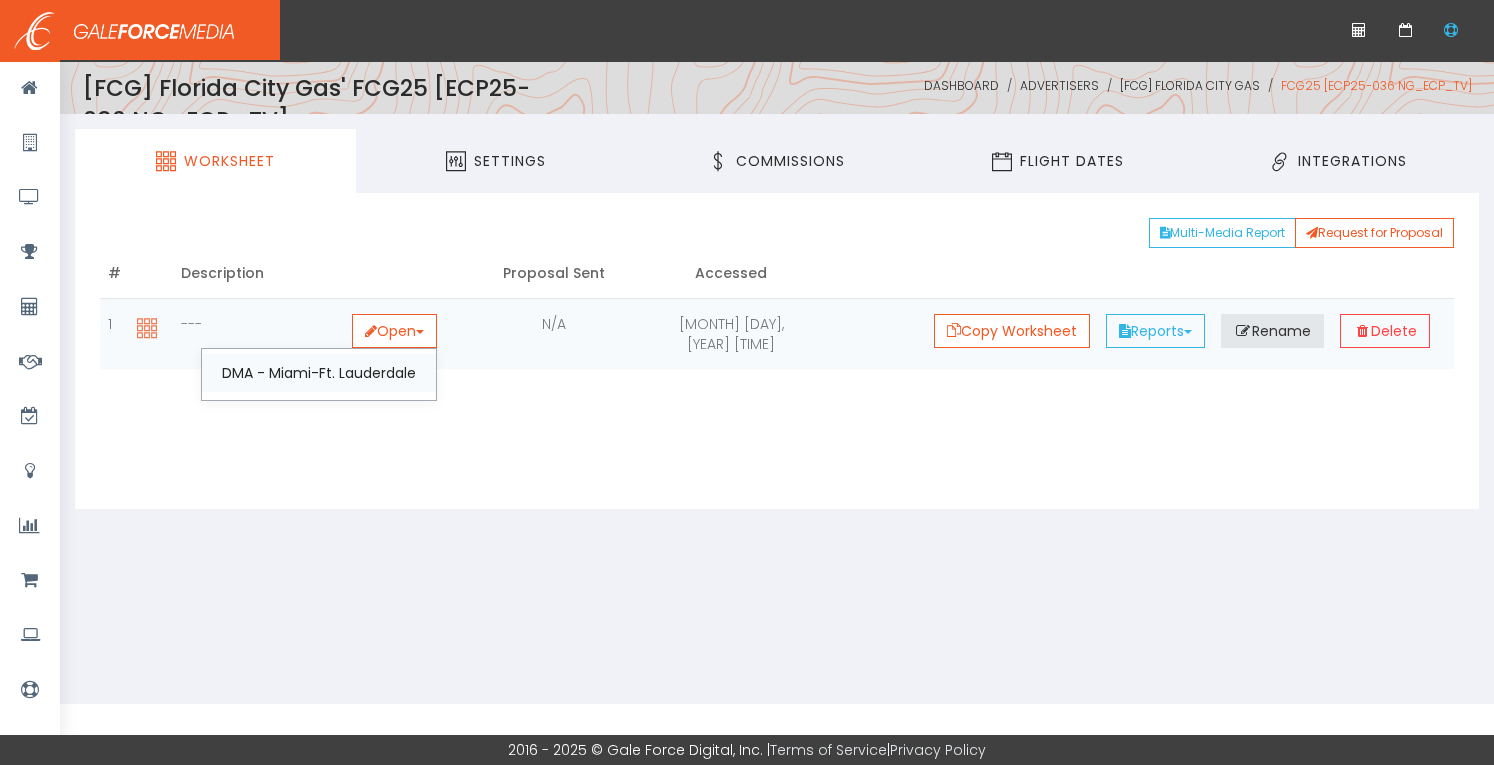 click on "DMA - Miami-Ft. Lauderdale" at bounding box center (319, 373) 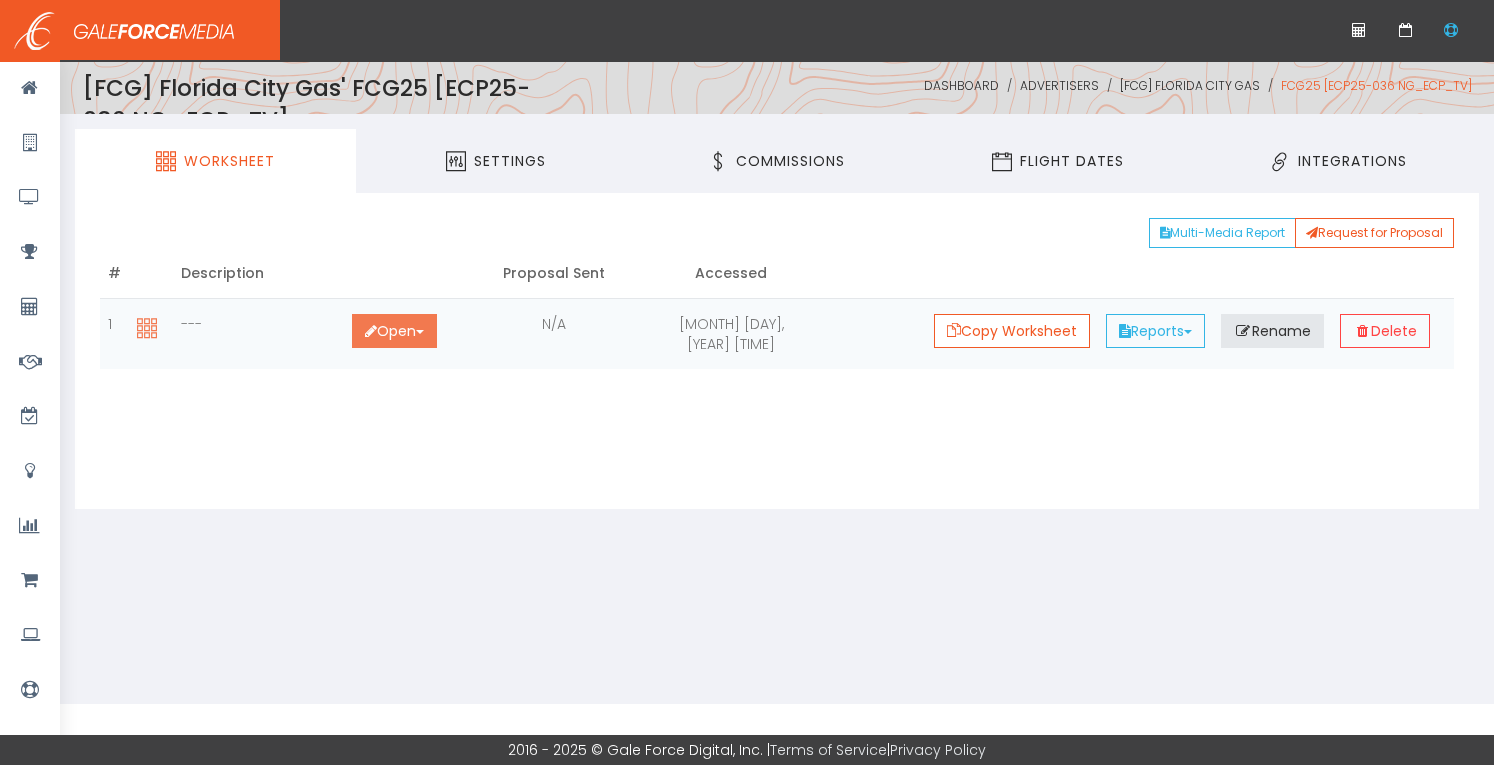 click on "Open
Toggle Dropdown" at bounding box center [394, 331] 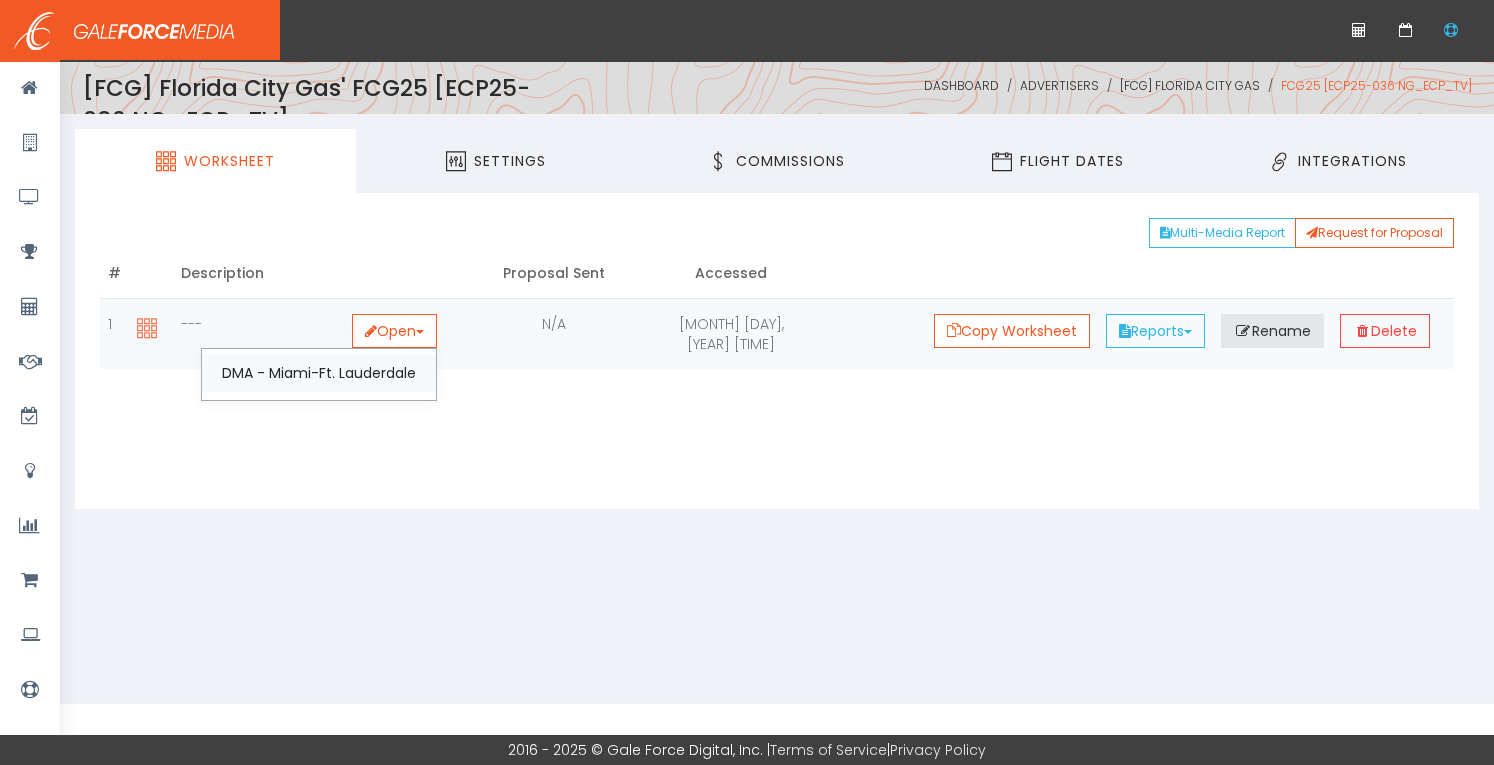 click on "DMA - Miami-Ft. Lauderdale" at bounding box center [319, 373] 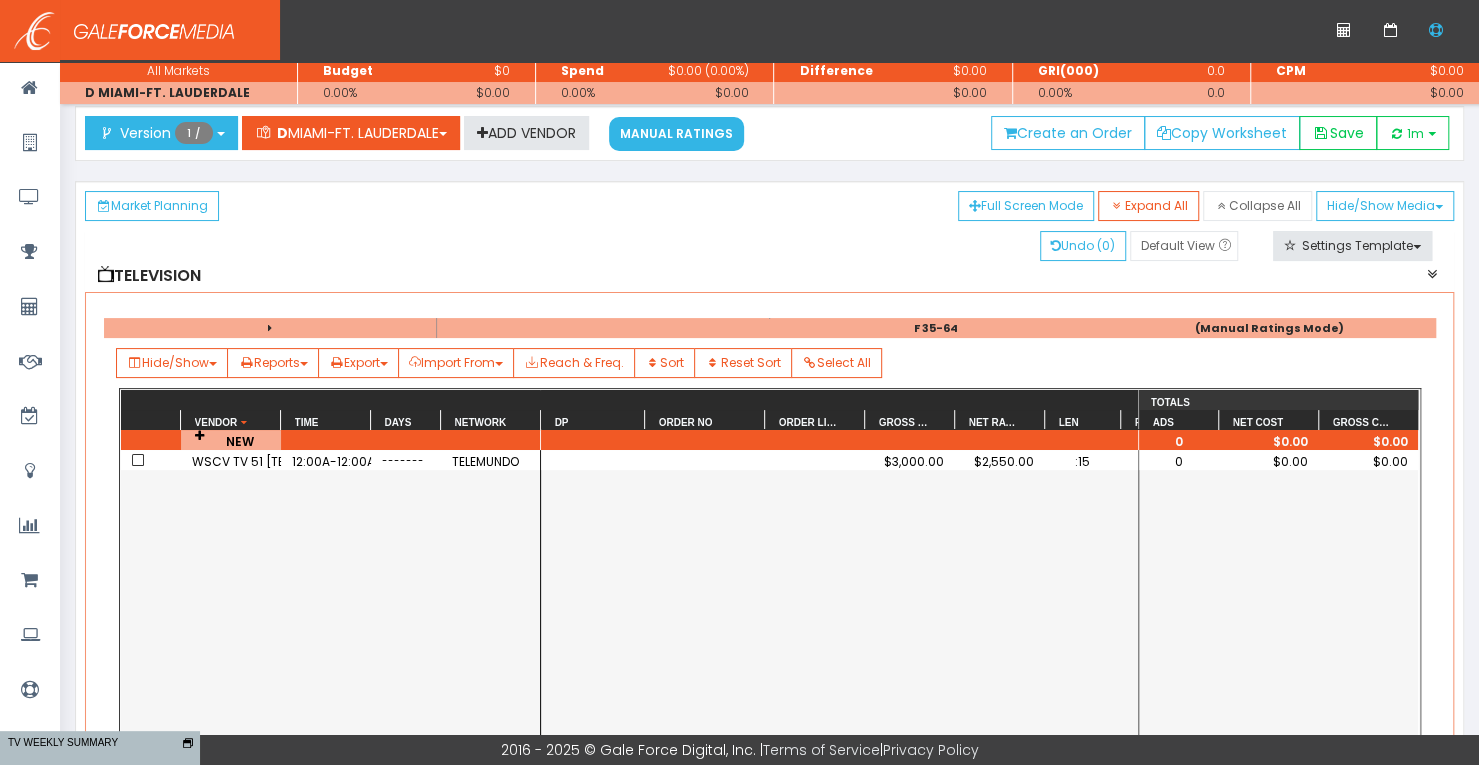 scroll, scrollTop: 100, scrollLeft: 0, axis: vertical 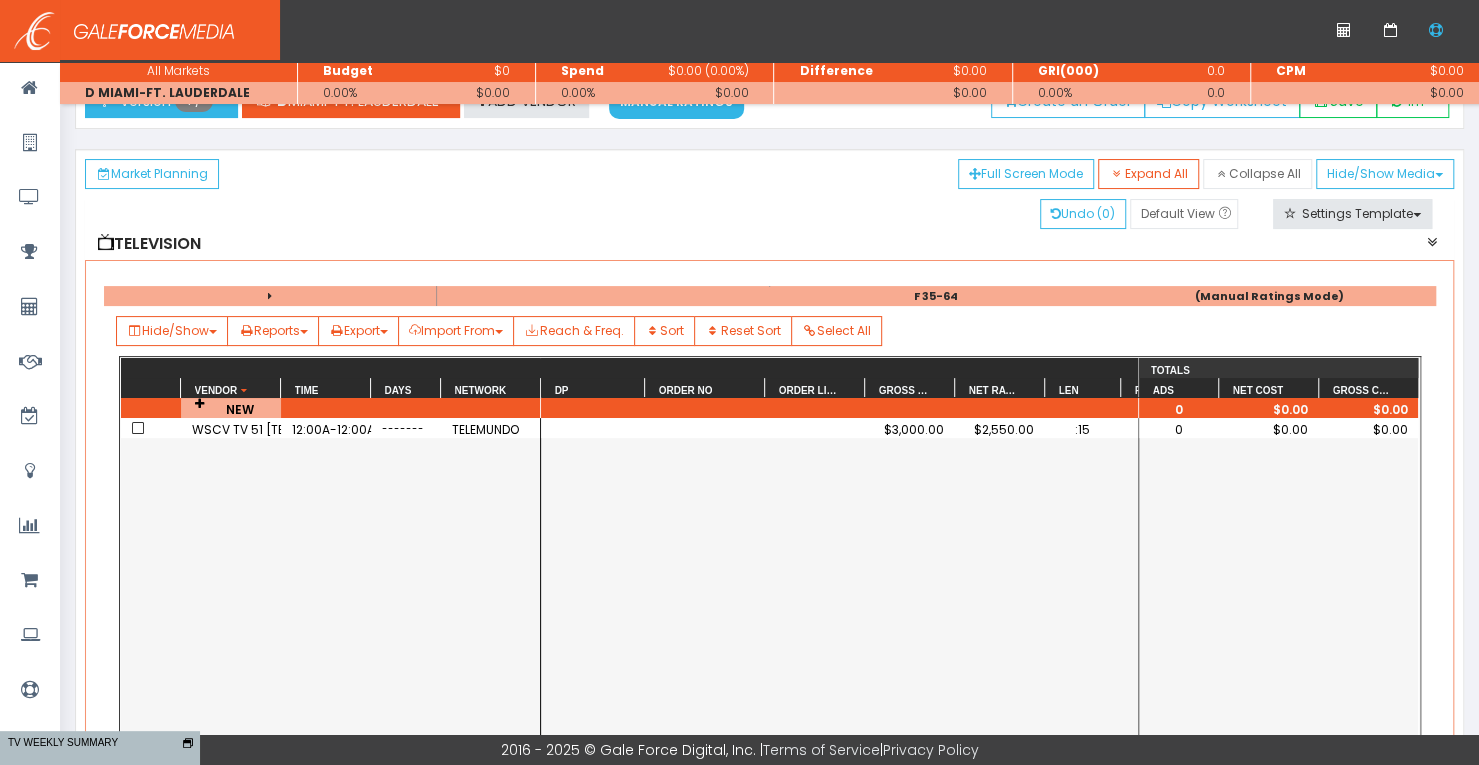 click on "WSCV TV 51 [TEL]" at bounding box center (231, 429) 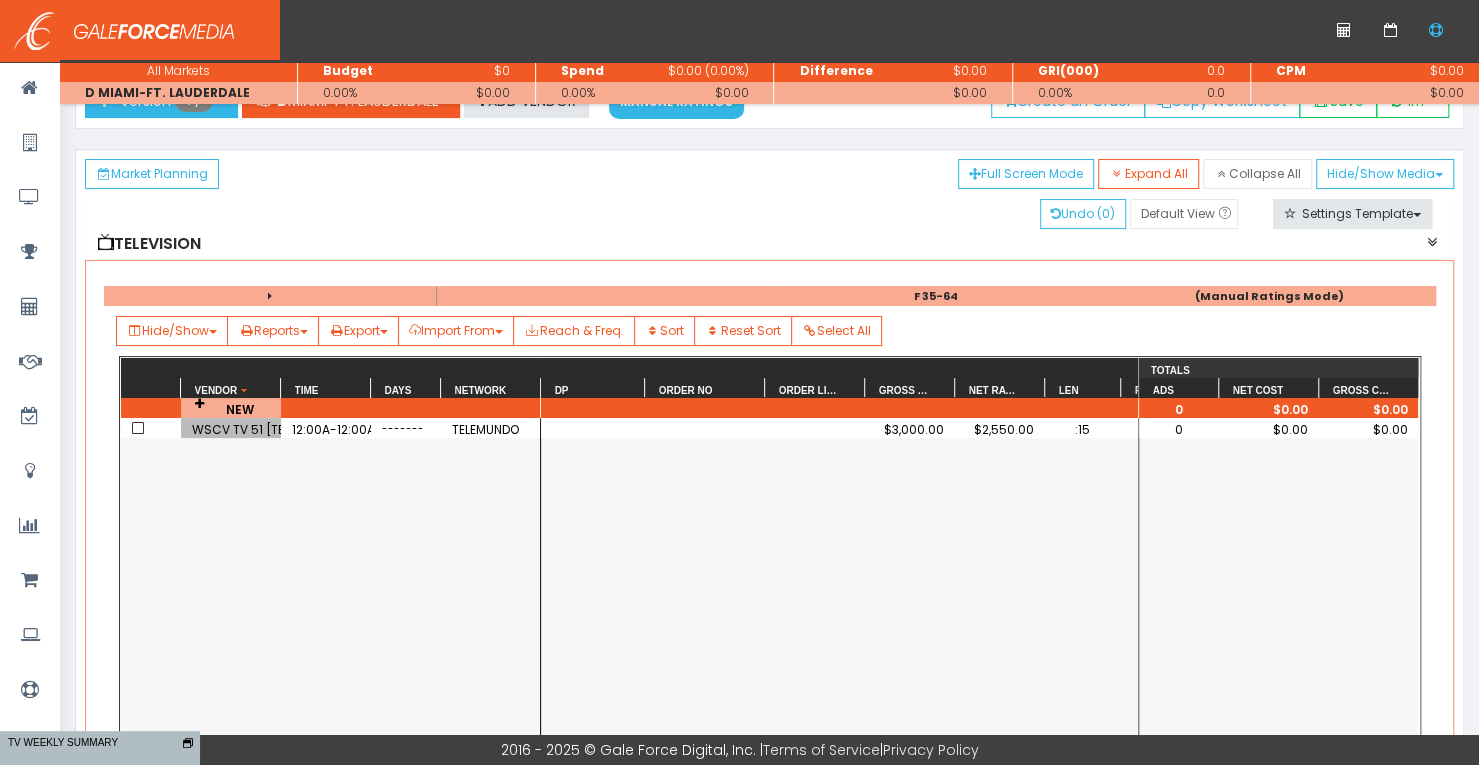 click on "$3,000.00" at bounding box center (910, 429) 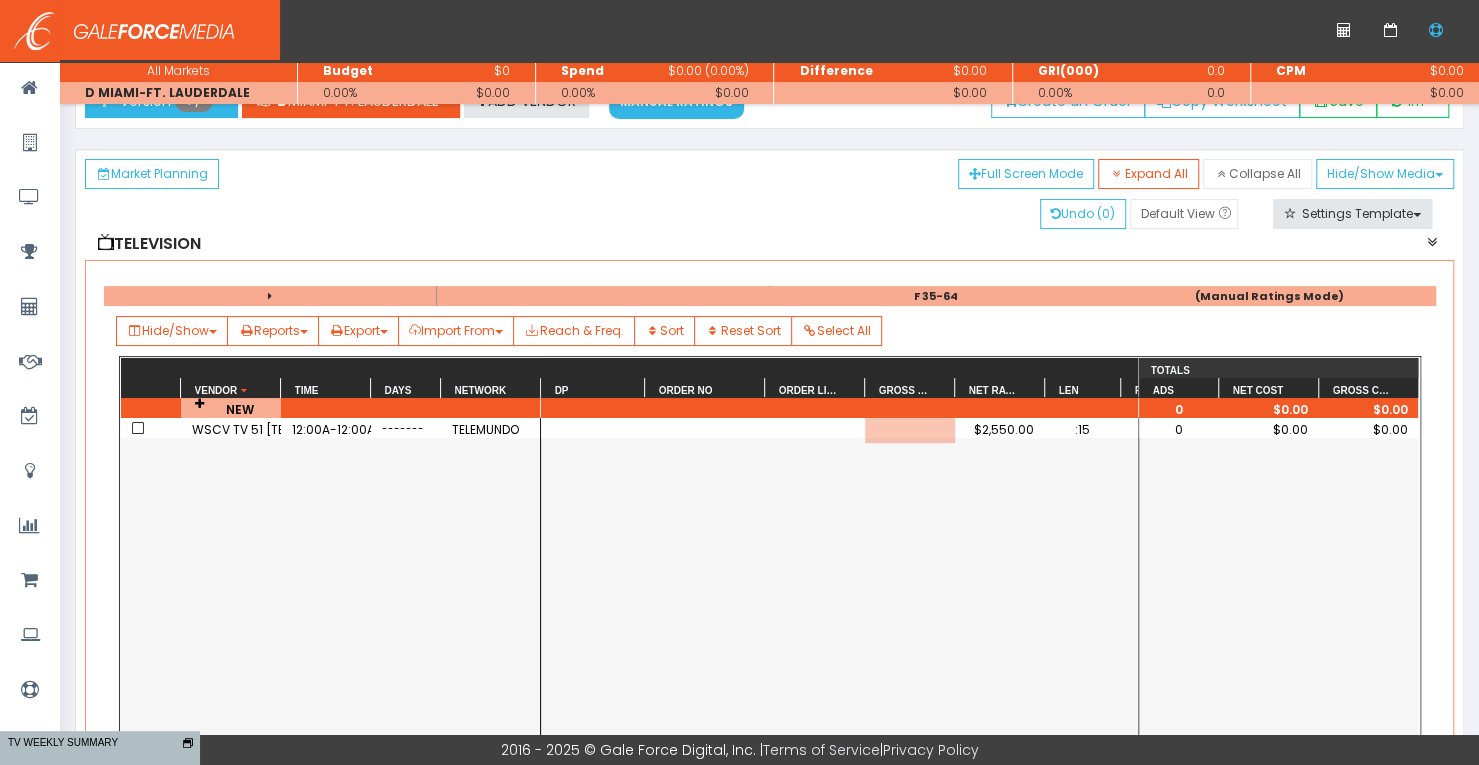 scroll, scrollTop: 0, scrollLeft: 72, axis: horizontal 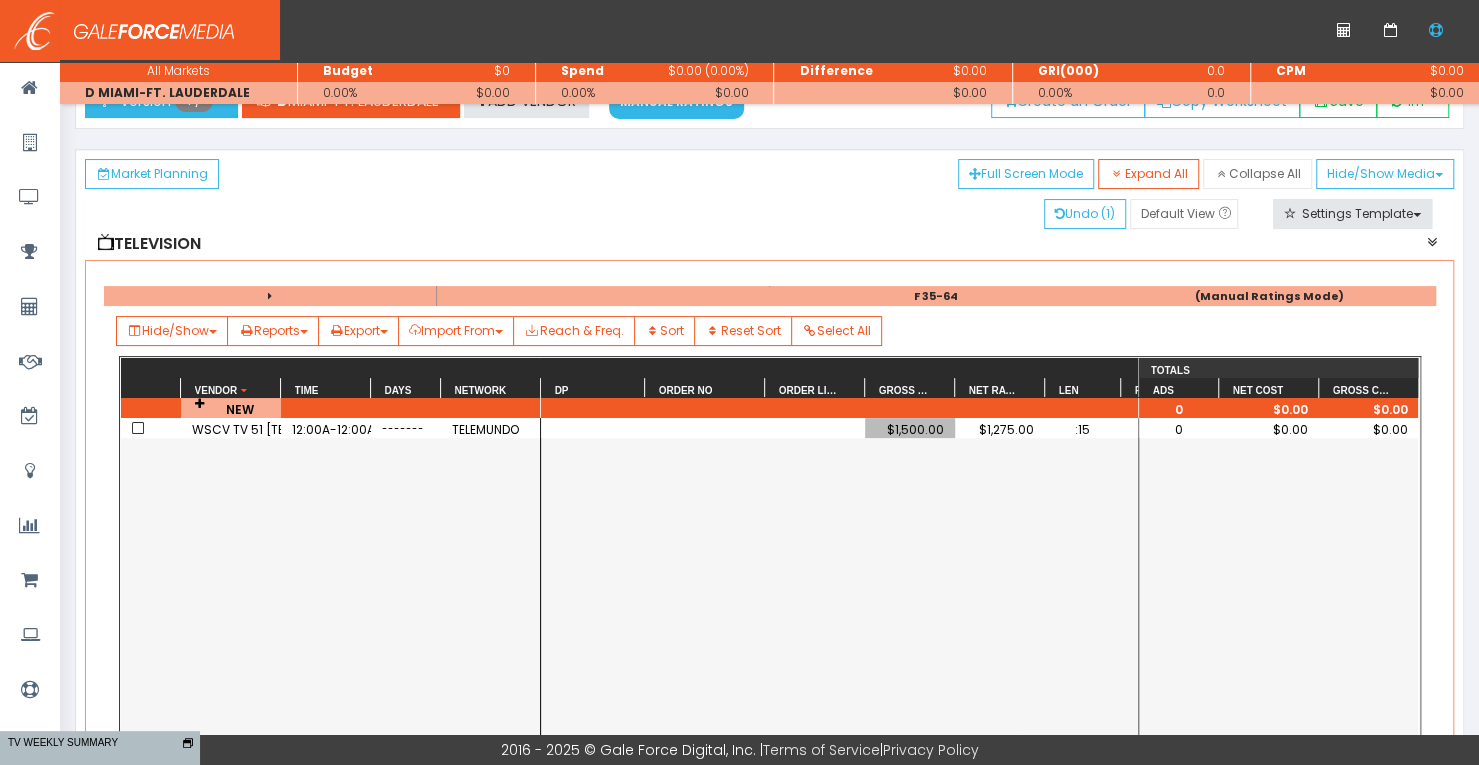 click at bounding box center (593, 428) 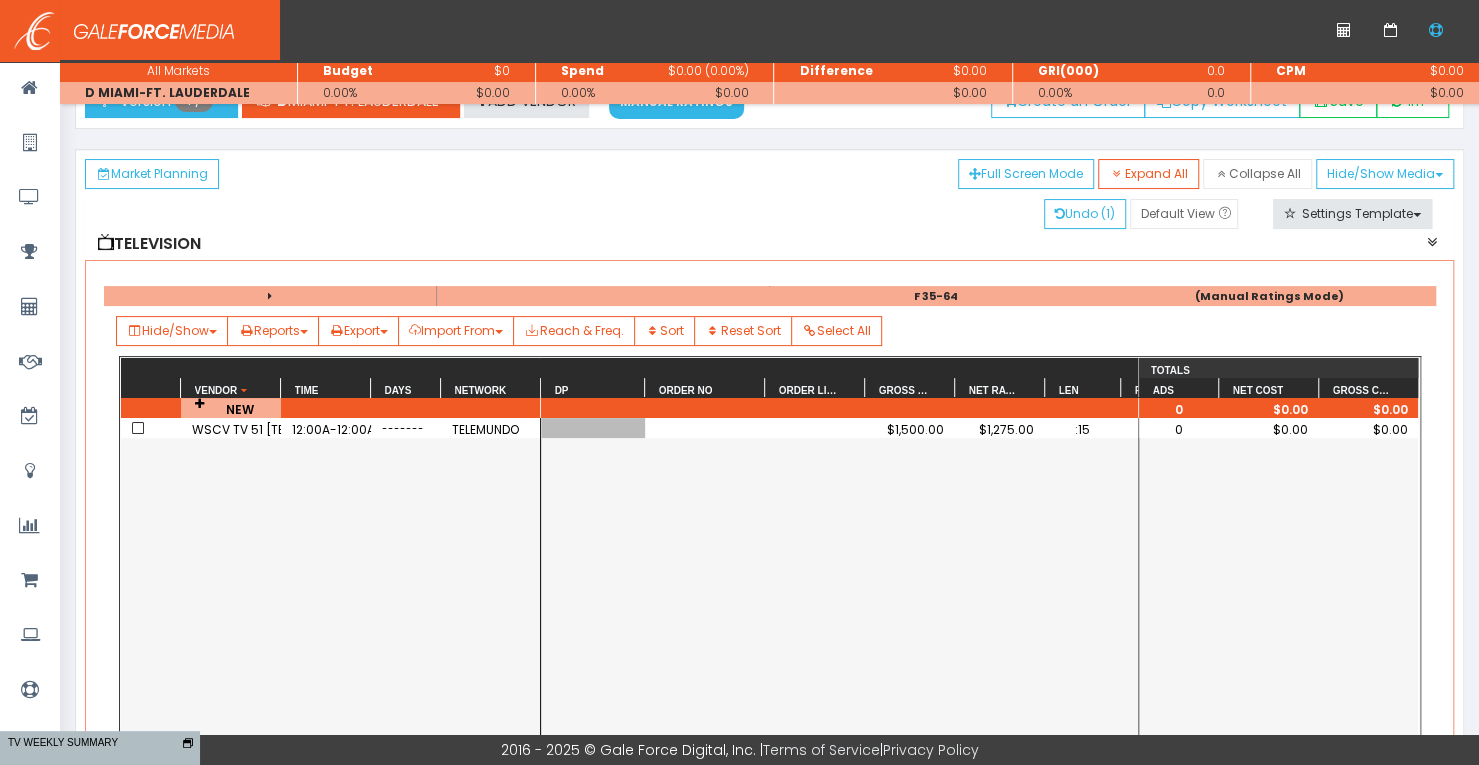 click at bounding box center [705, 428] 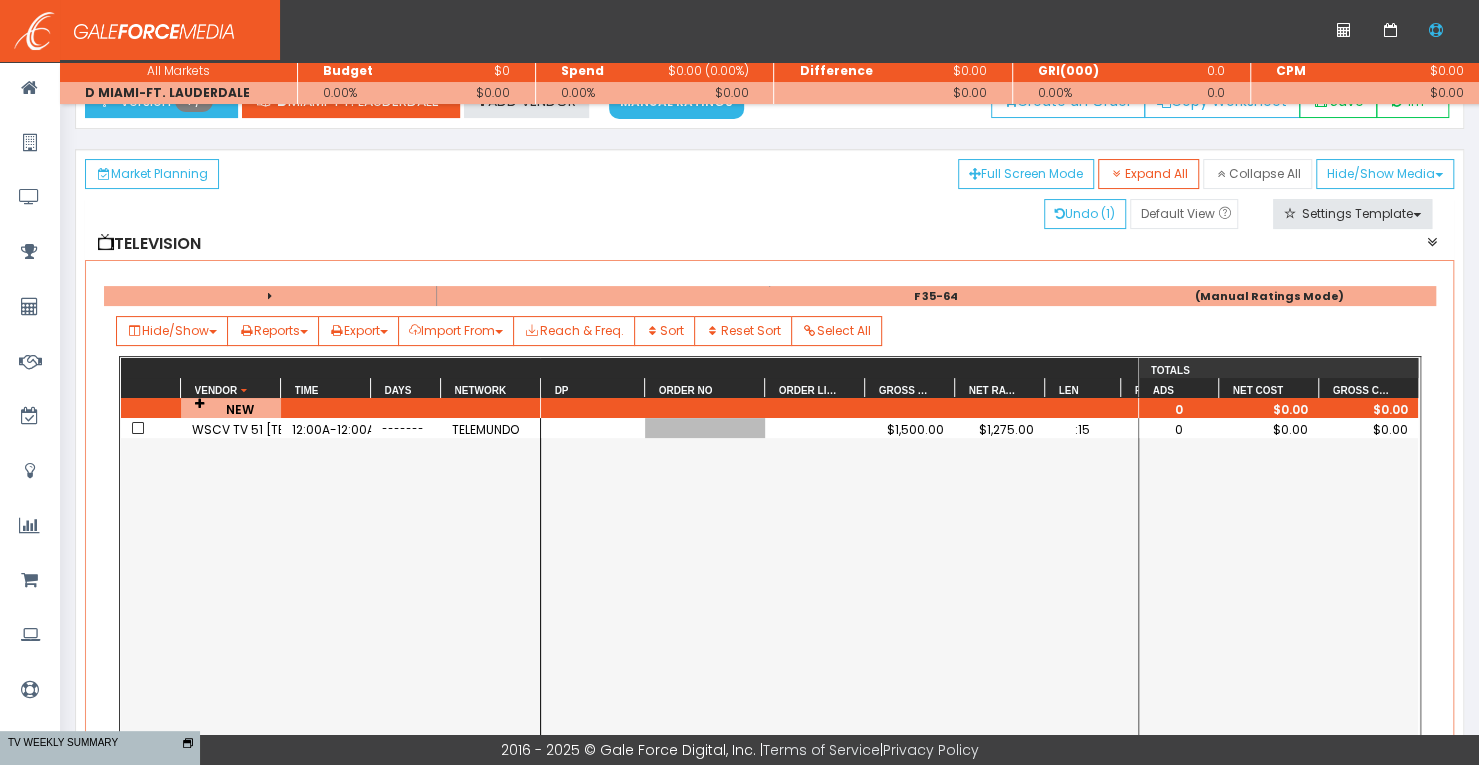 click on "12:00A-12:00A" at bounding box center [326, 429] 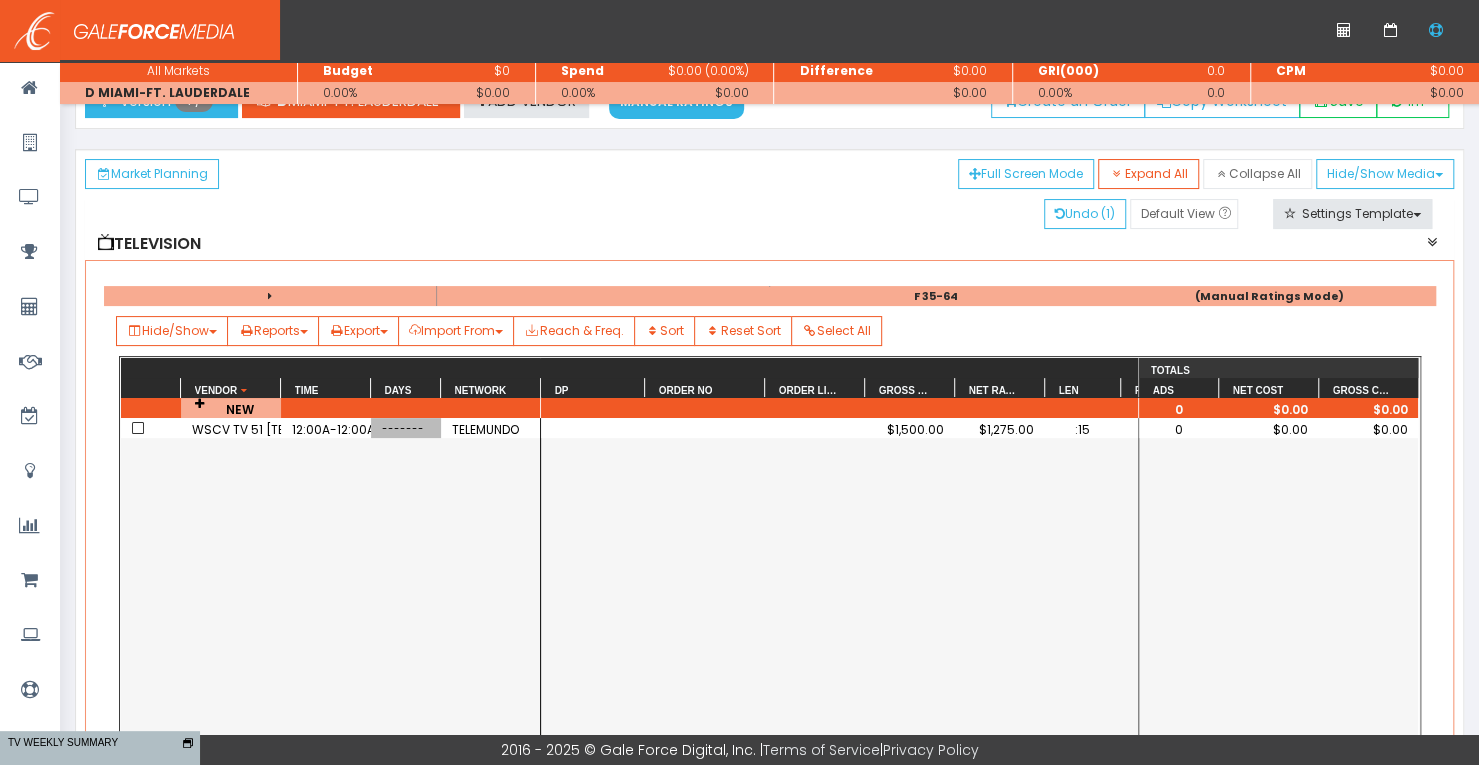 click on "-------" at bounding box center (406, 429) 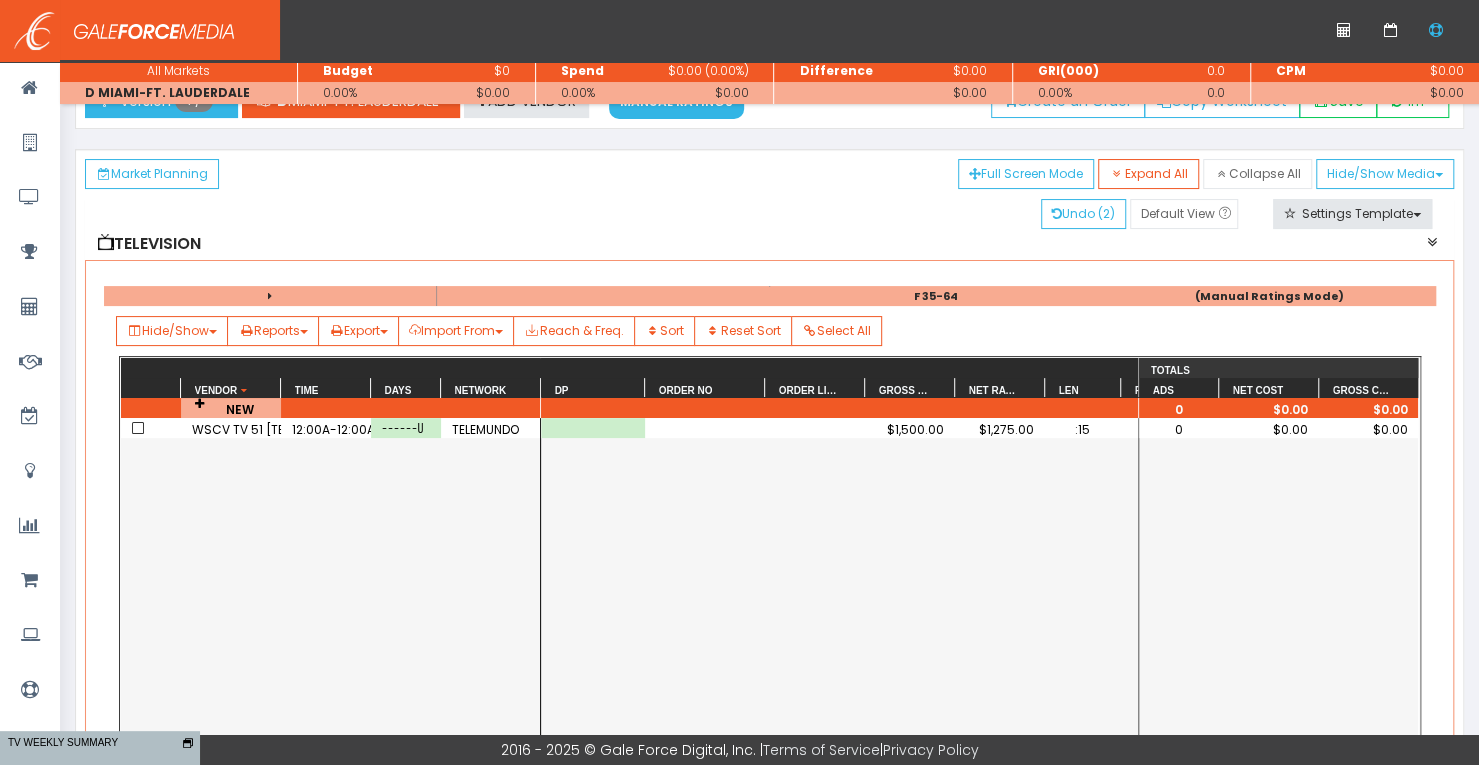click on "$1,500.00 $1,275.00 :15" at bounding box center (839, 644) 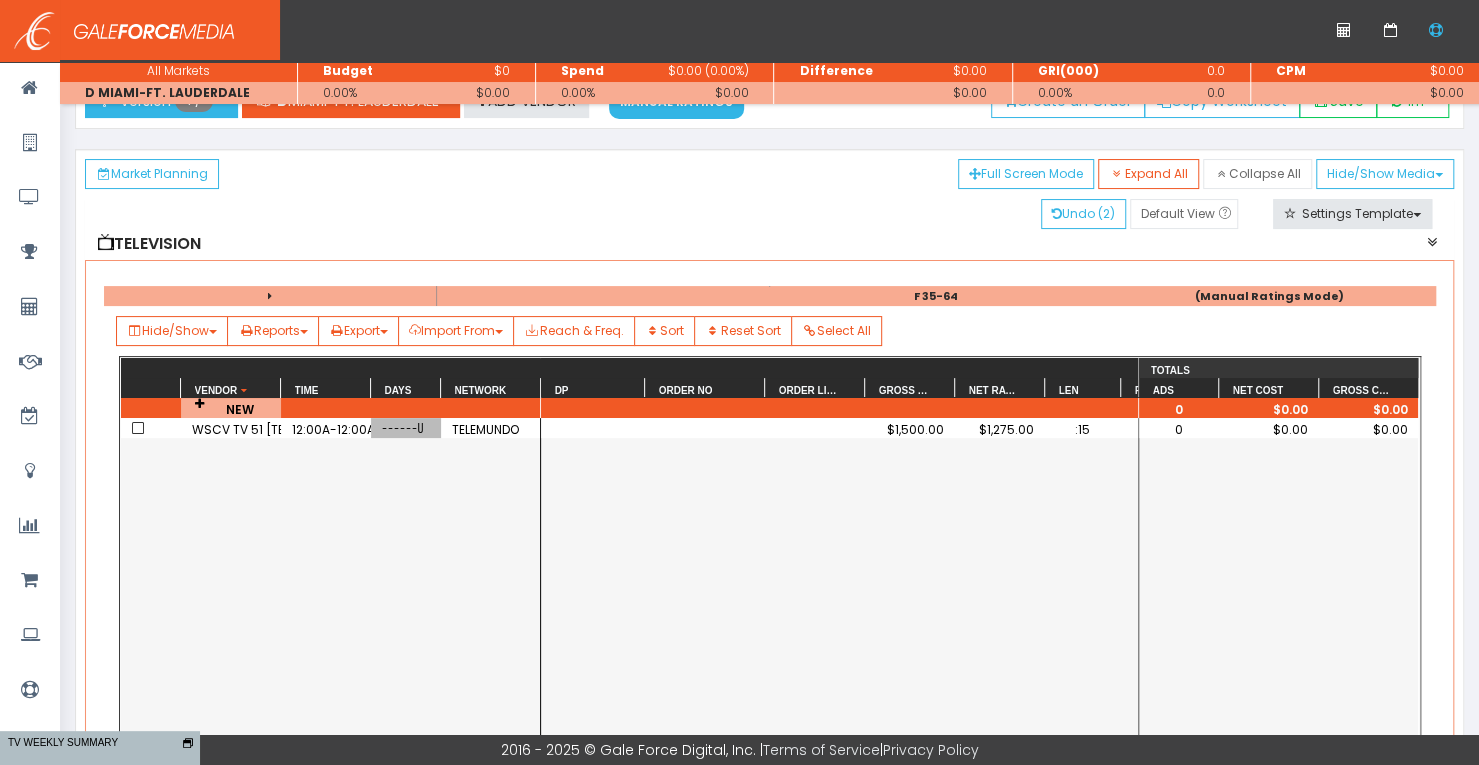 click at bounding box center (593, 428) 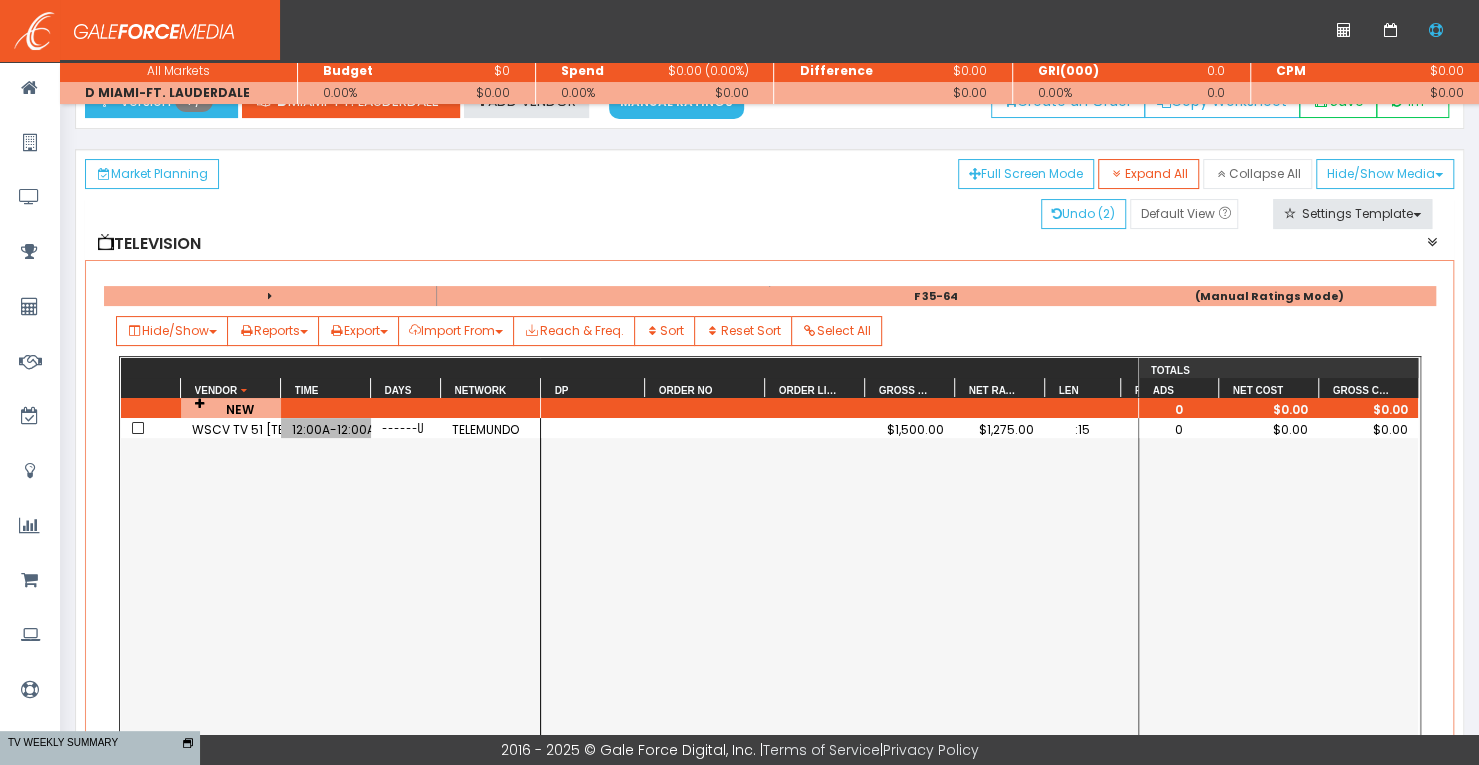 click on "12:00A-12:00A" at bounding box center (326, 429) 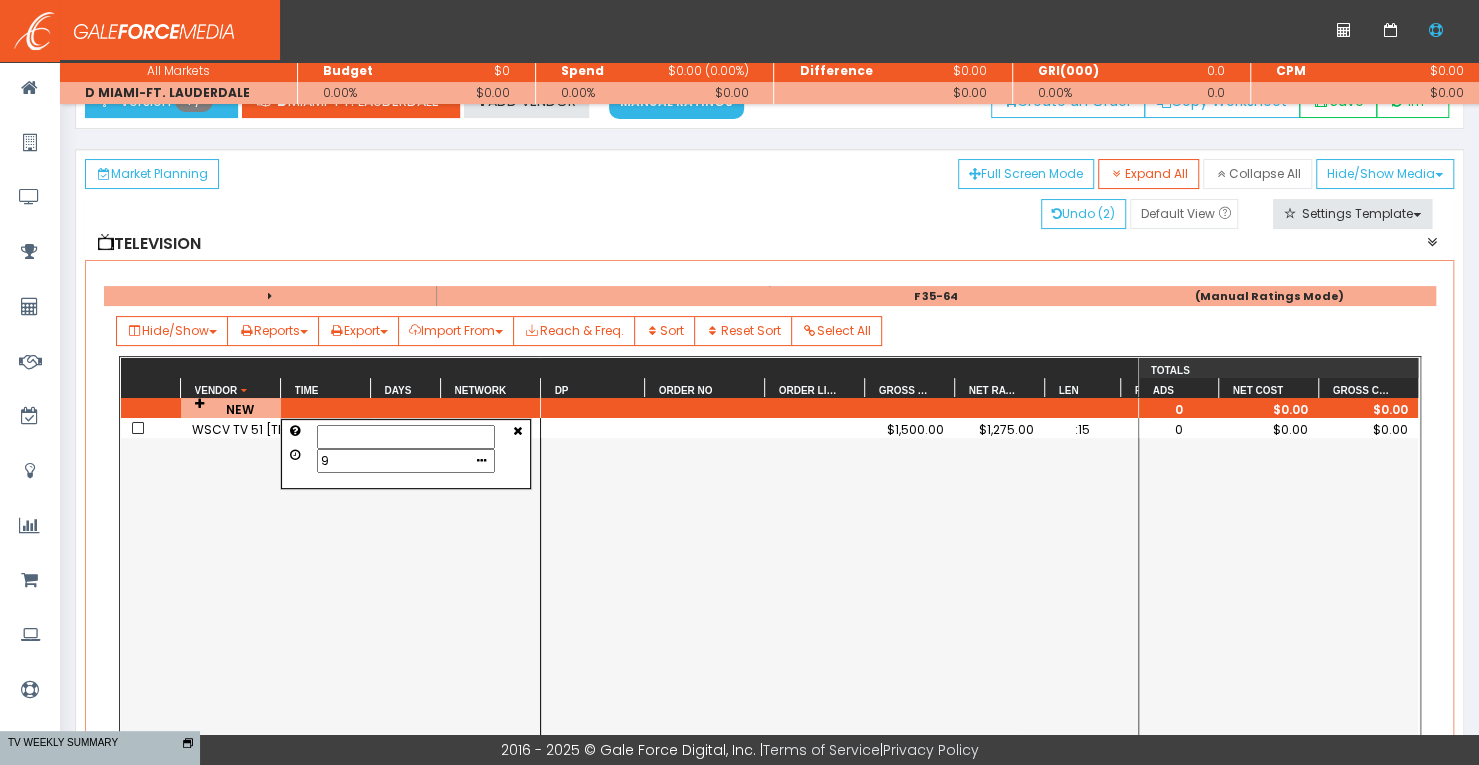 type on "9" 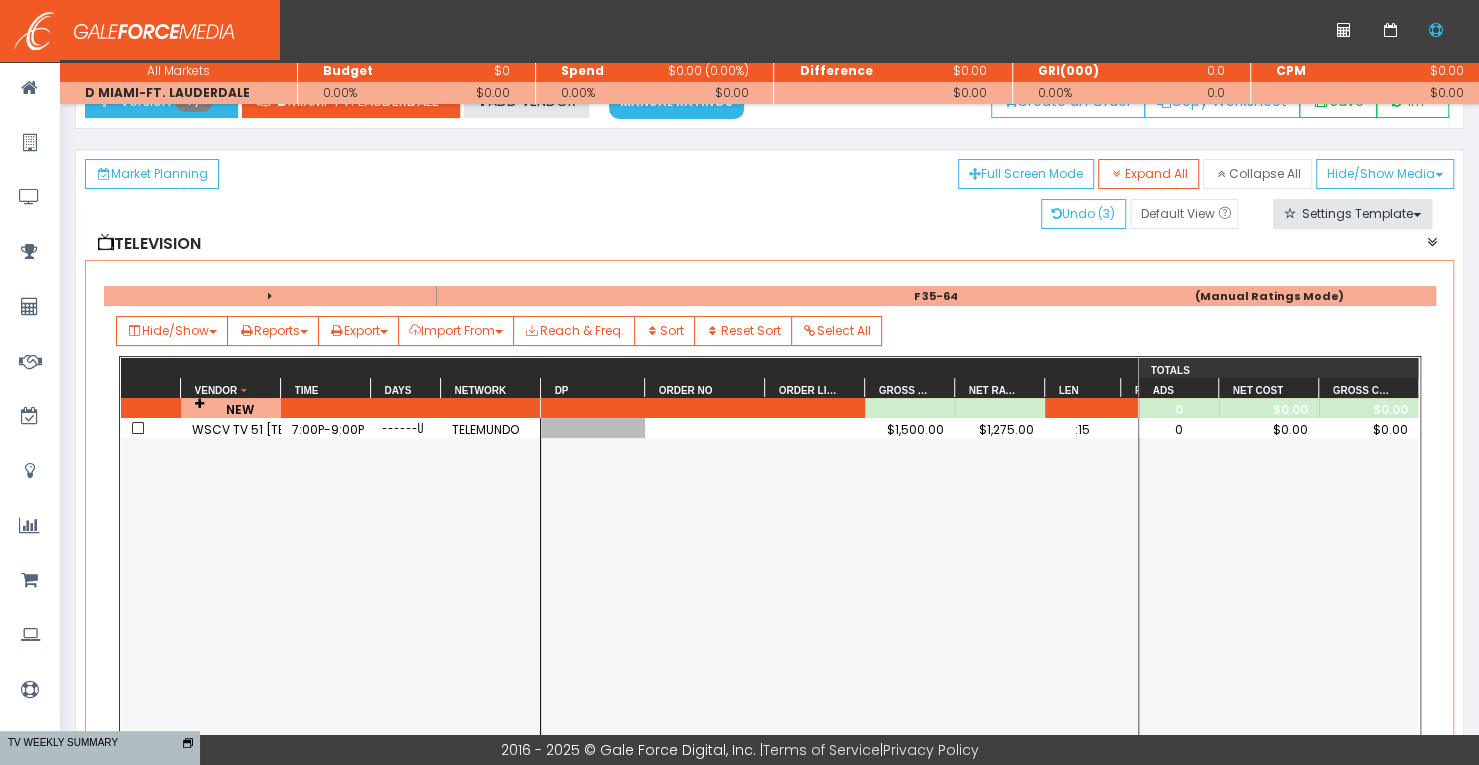 click at bounding box center [593, 428] 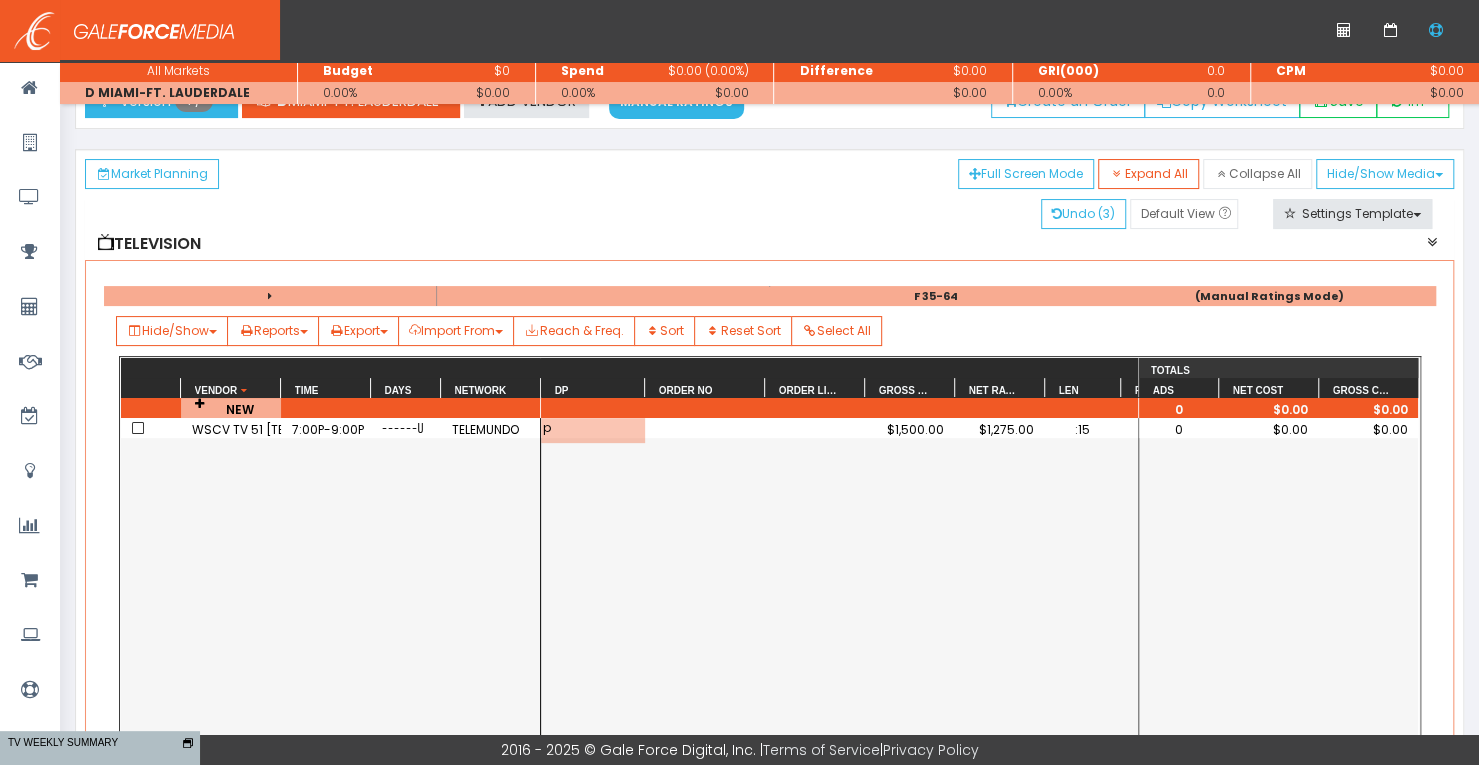 click on "p $1,500.00 $1,275.00 :15" at bounding box center (839, 644) 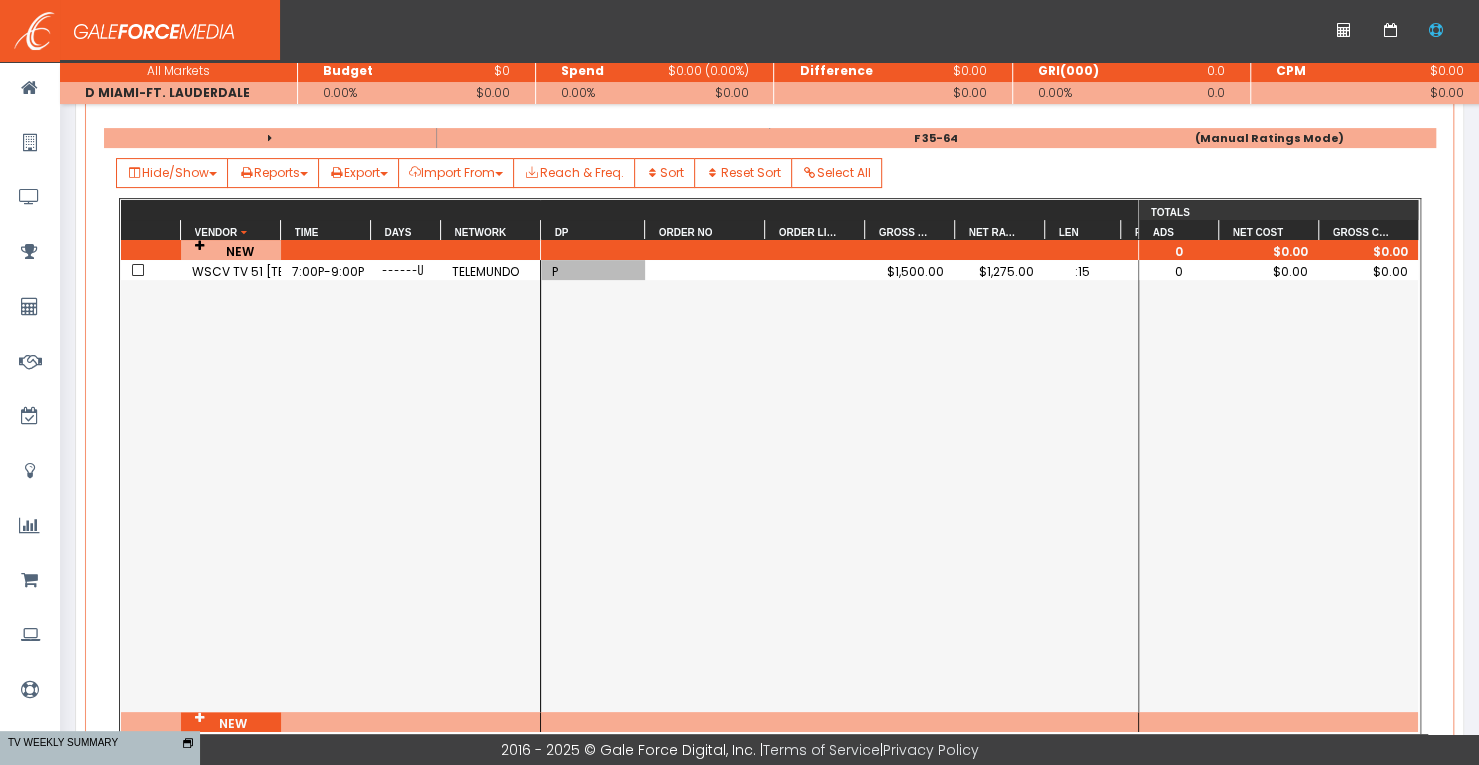scroll, scrollTop: 259, scrollLeft: 0, axis: vertical 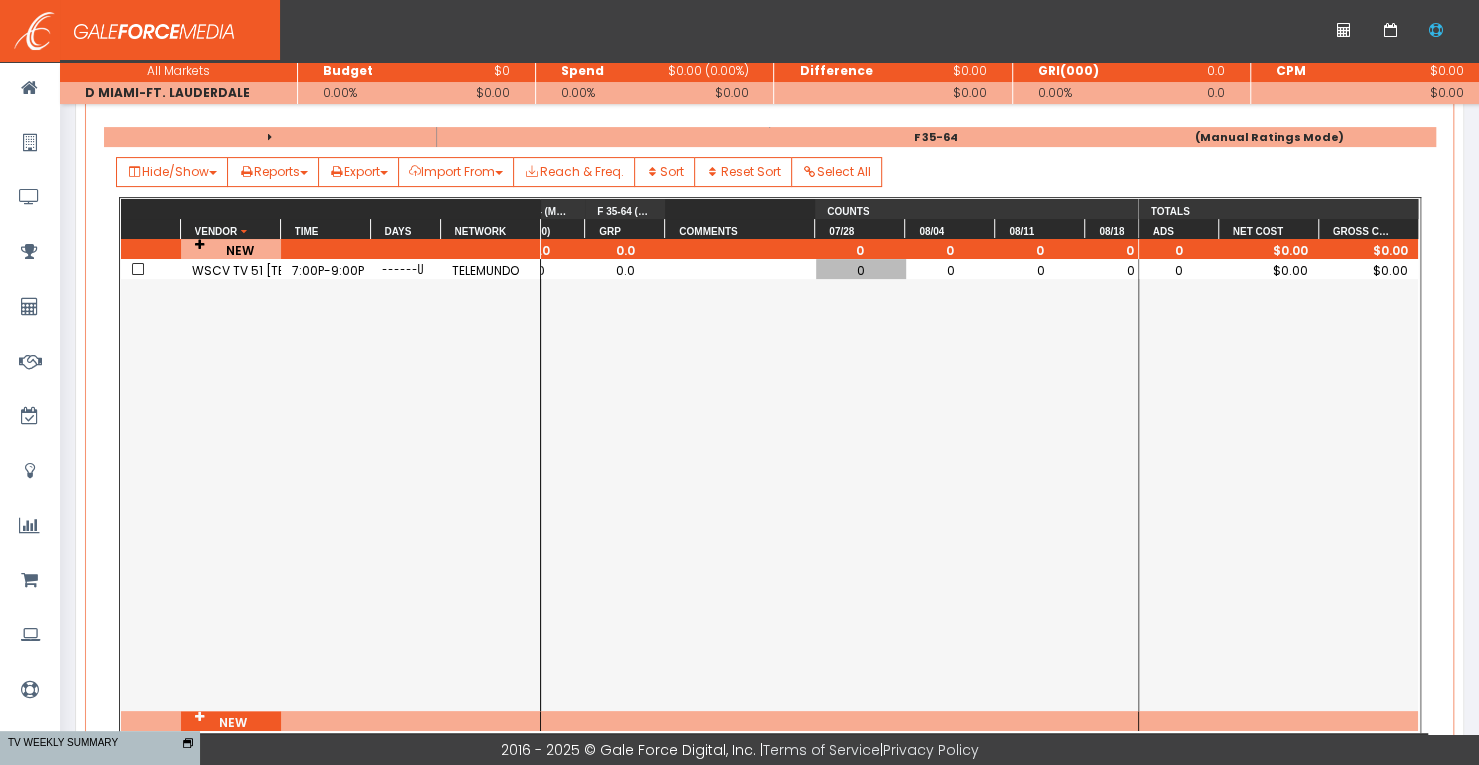 click on "0" at bounding box center [861, 270] 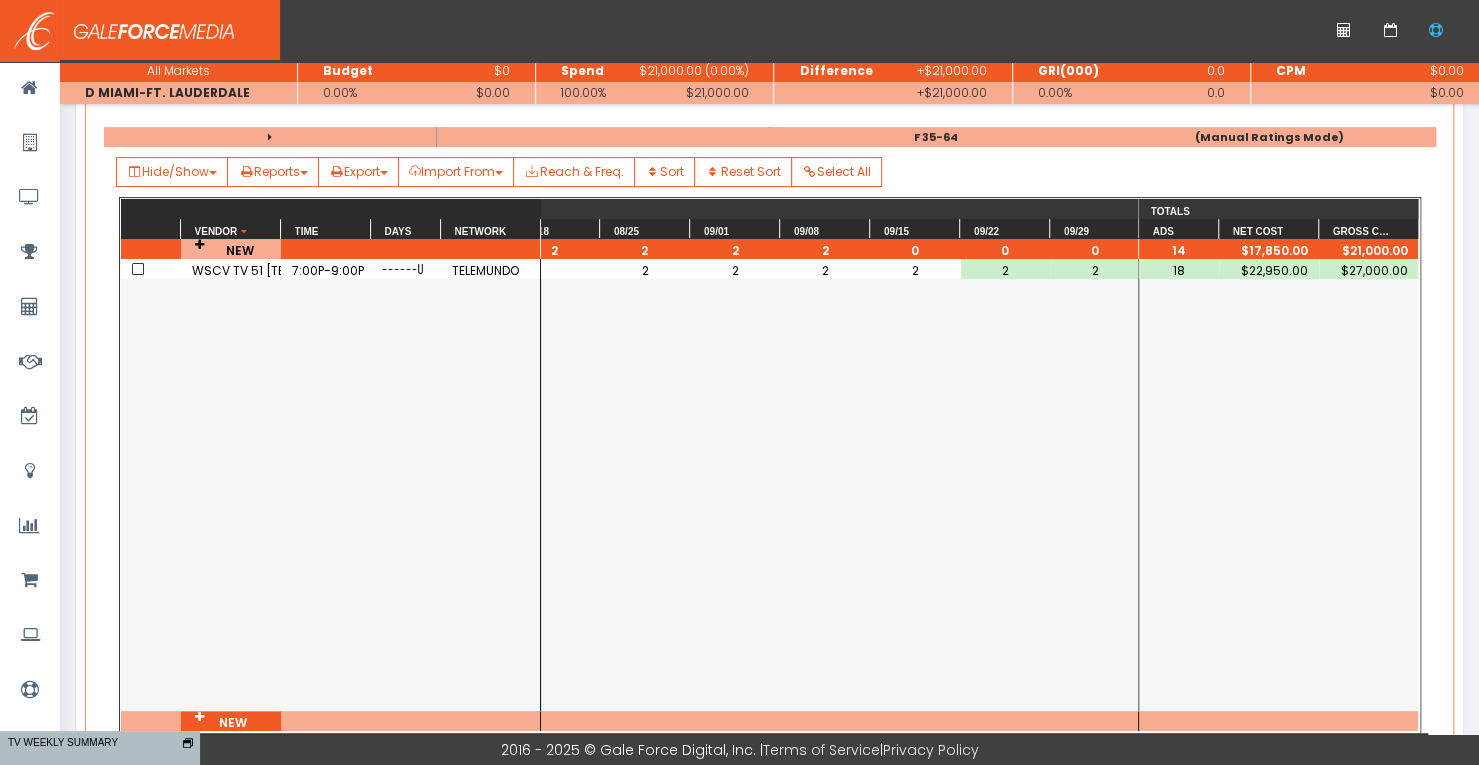 type on "2" 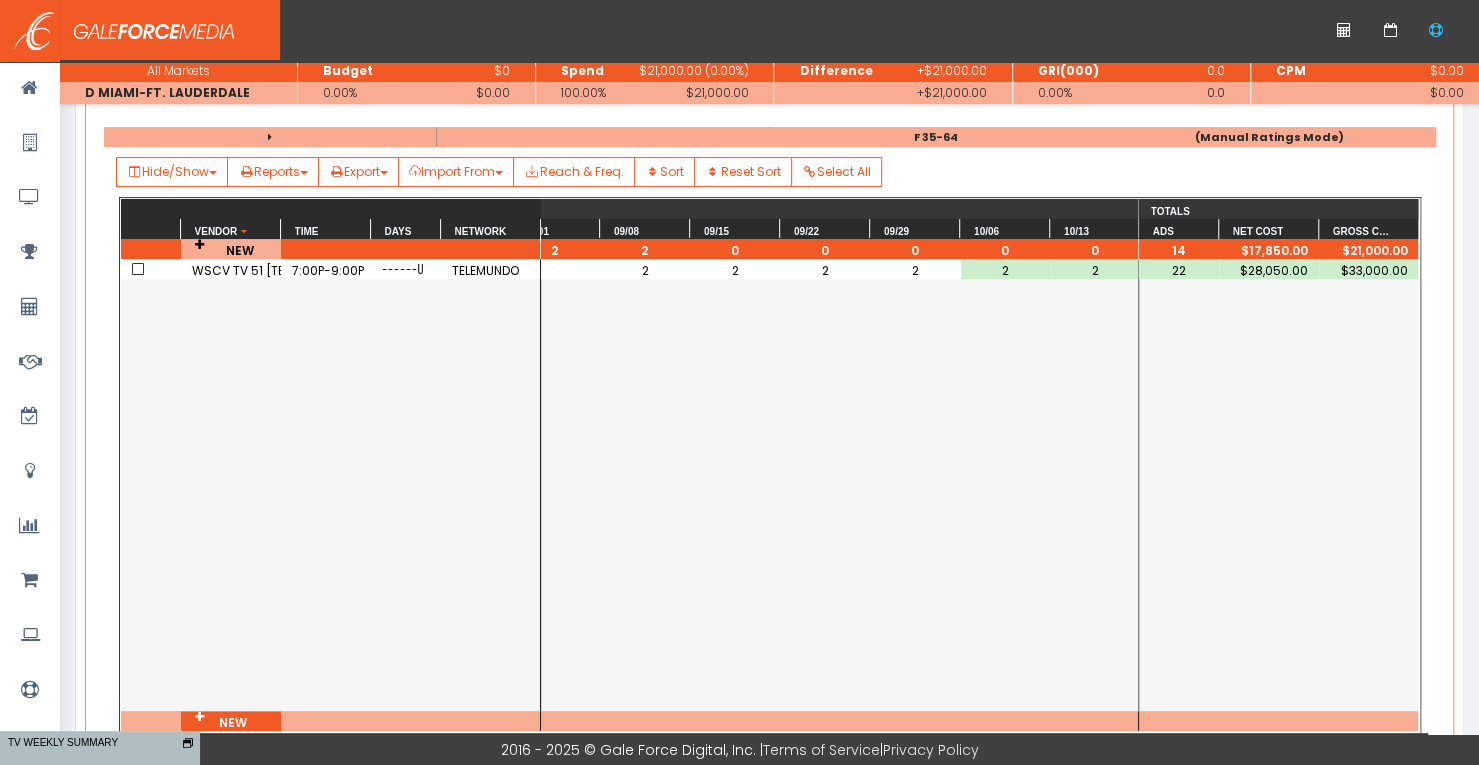 type on "2" 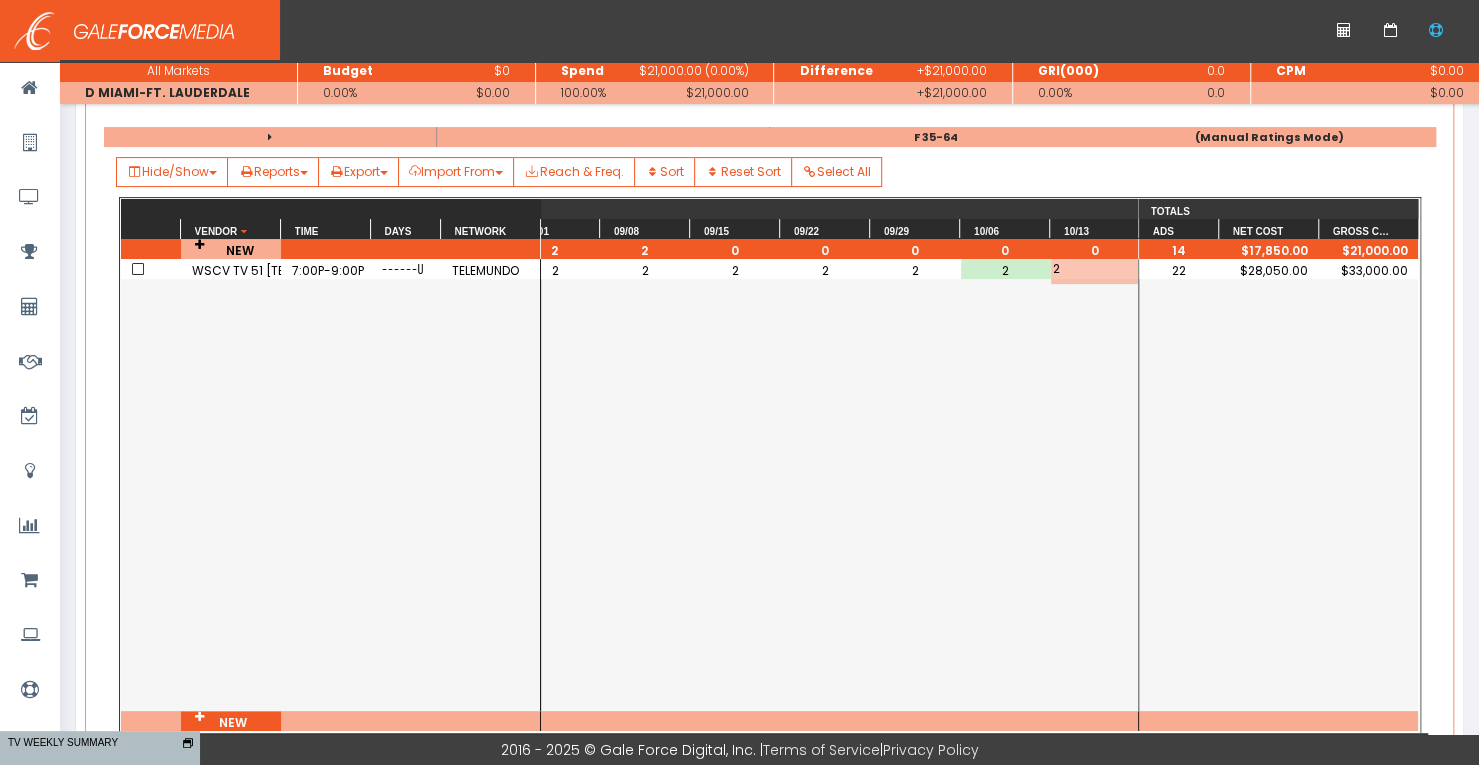 scroll, scrollTop: 0, scrollLeft: 2350, axis: horizontal 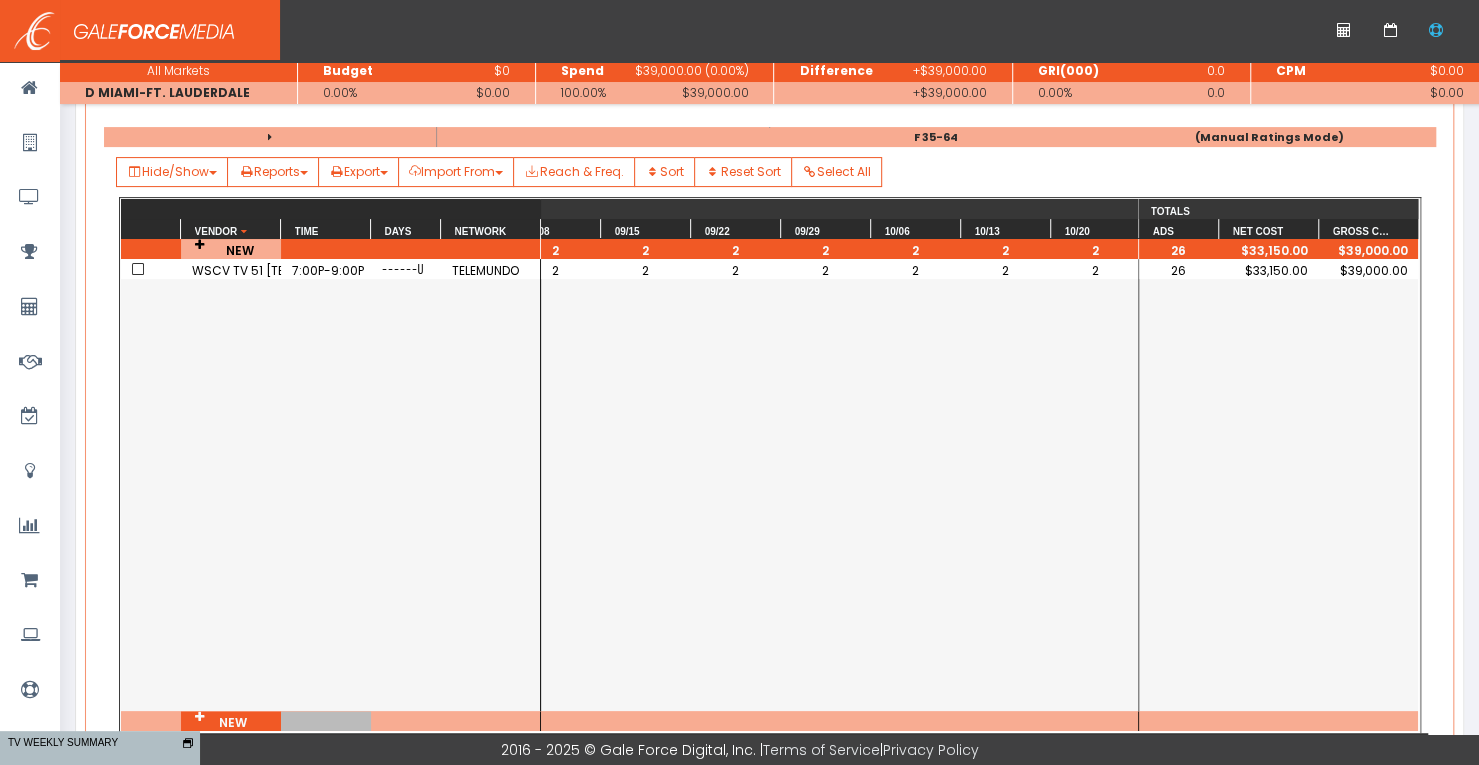 click on "2 2 2 2 2 2 2" at bounding box center [839, 485] 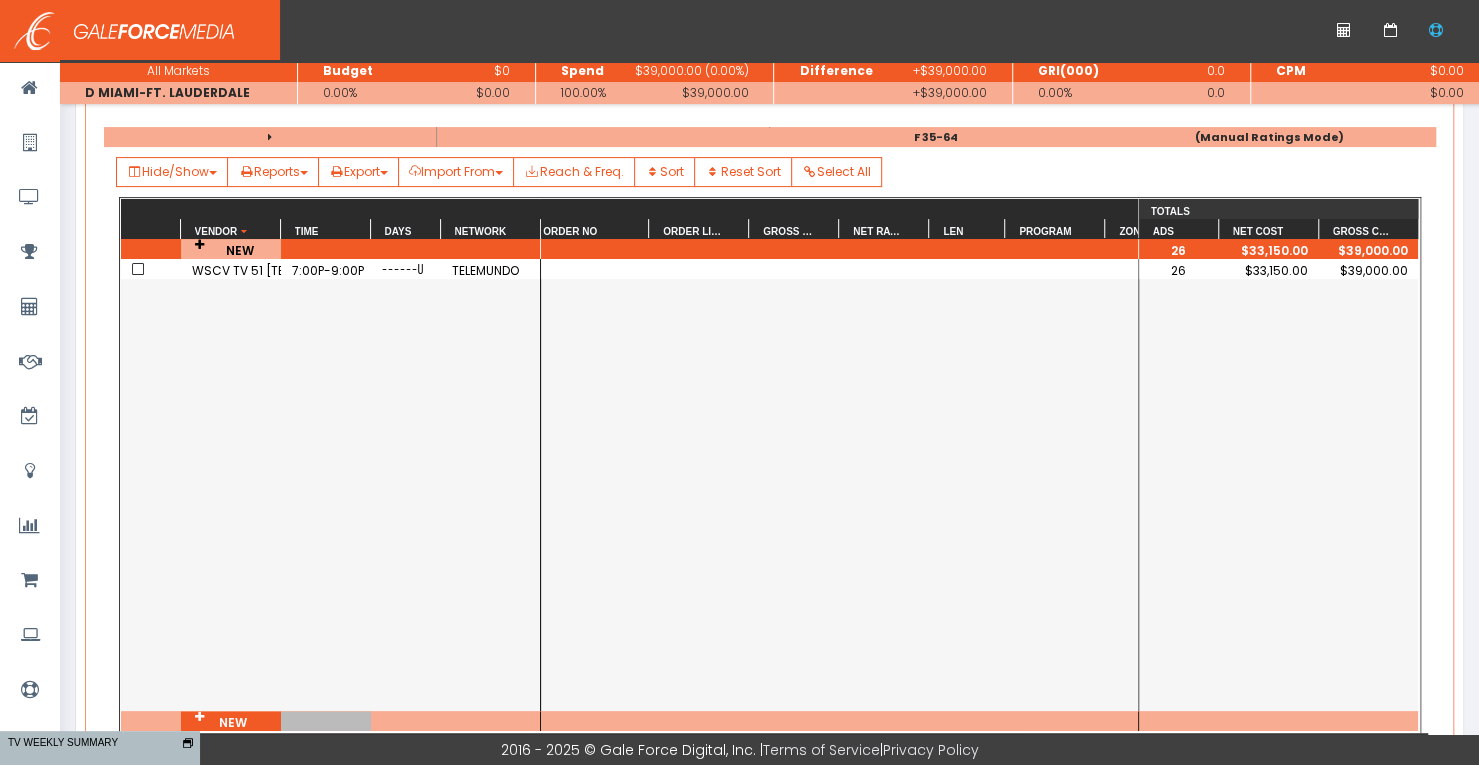 scroll, scrollTop: 0, scrollLeft: 0, axis: both 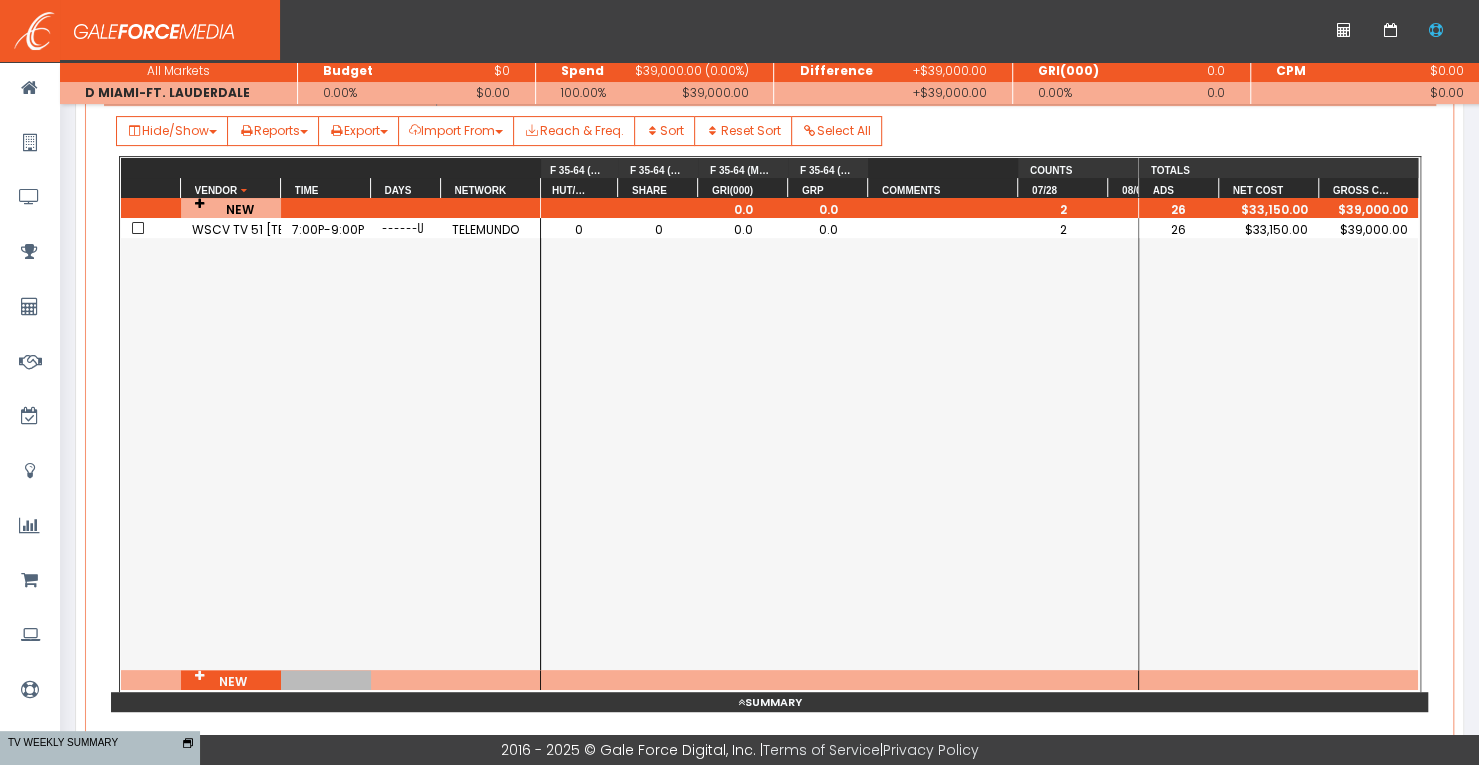 click at bounding box center [944, 228] 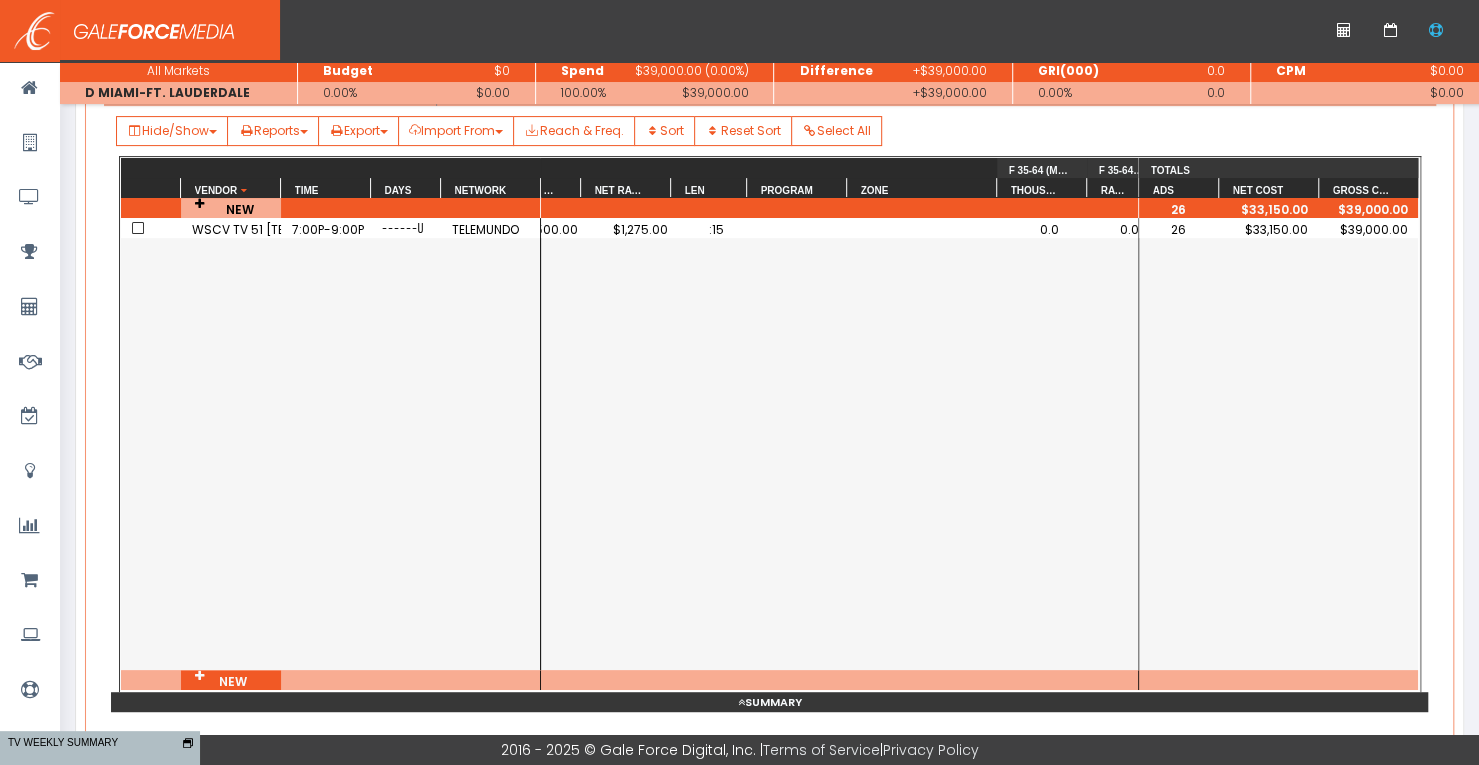 scroll, scrollTop: 0, scrollLeft: 374, axis: horizontal 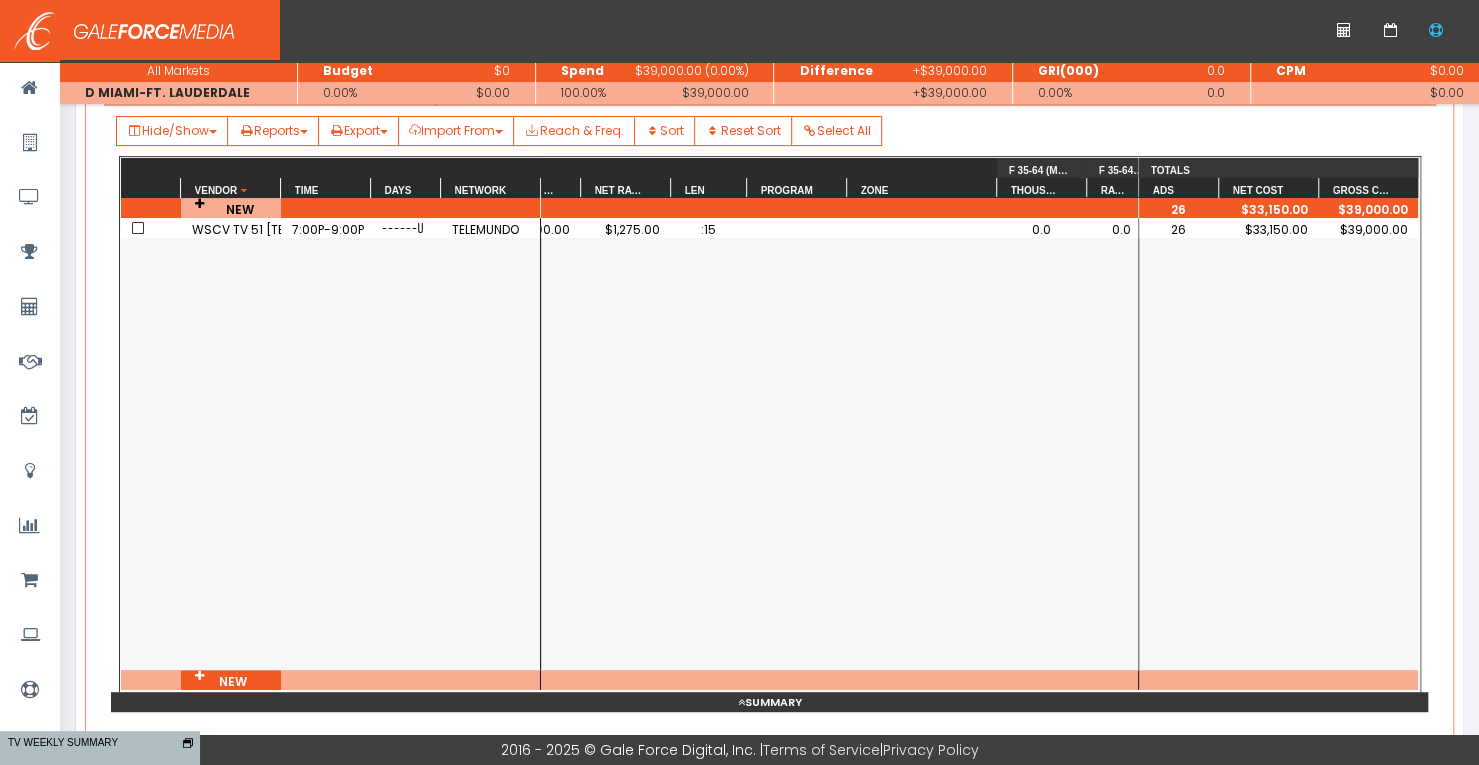 click at bounding box center (797, 228) 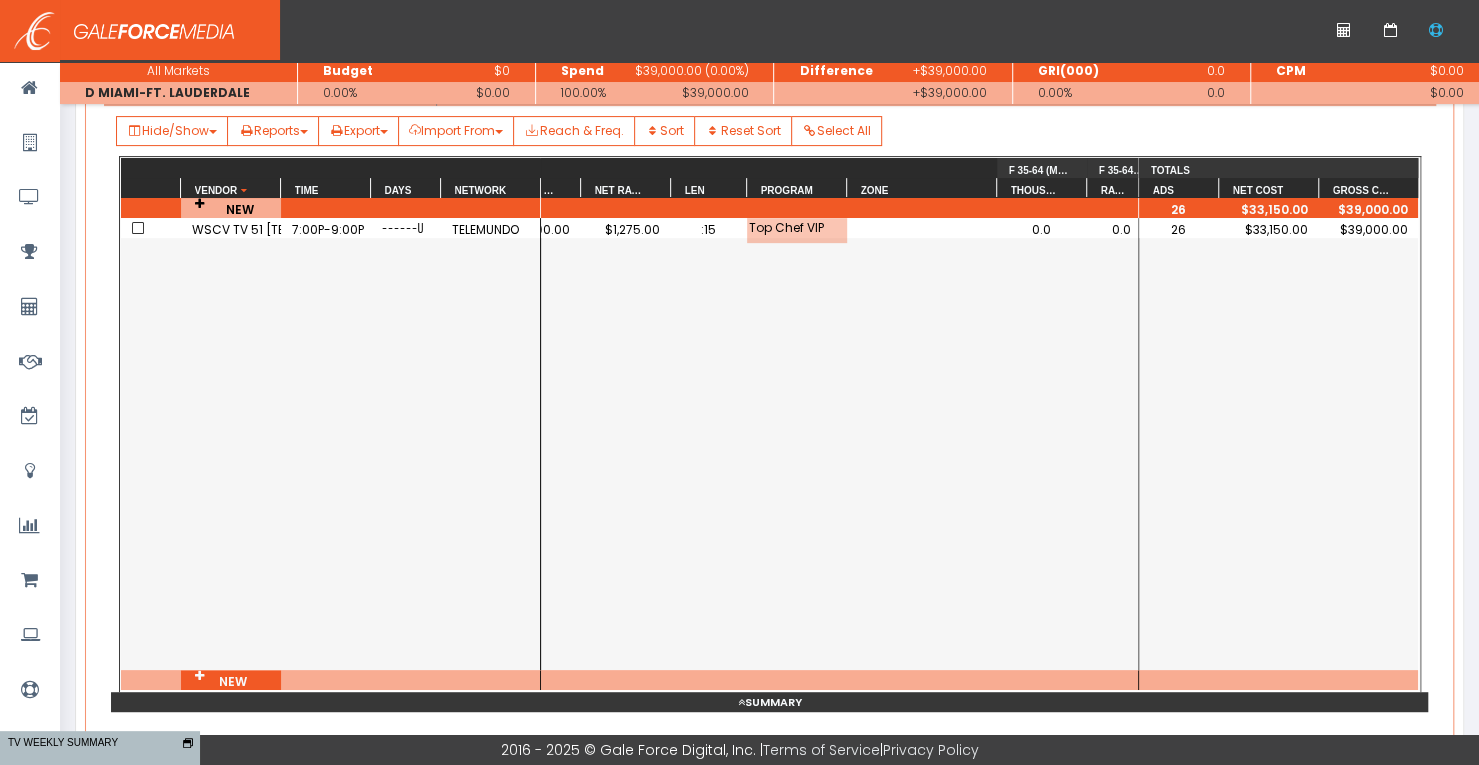 click on "$1,500.00 $1,275.00 :15 Top Chef VIP 0.0 0.0" at bounding box center [839, 444] 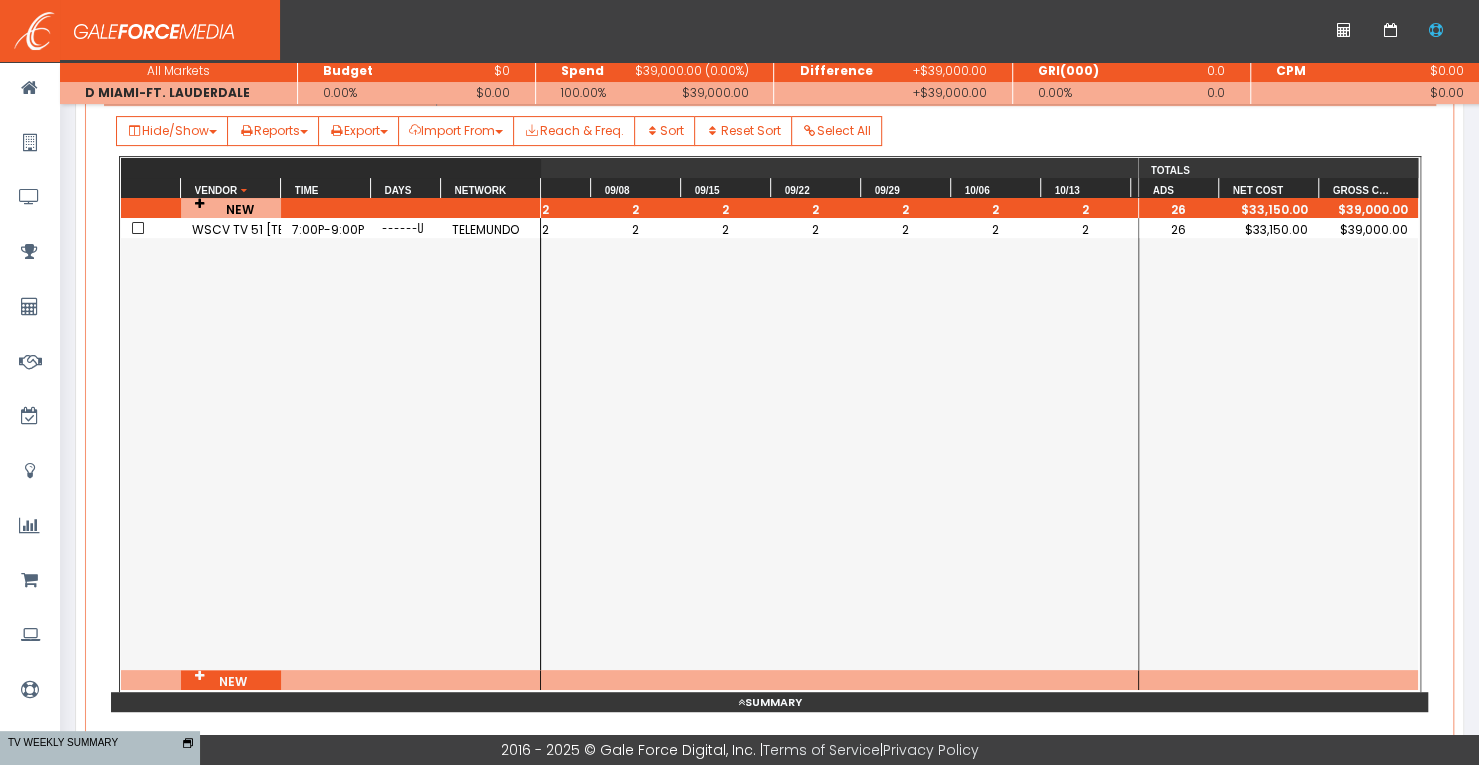 scroll, scrollTop: 0, scrollLeft: 2350, axis: horizontal 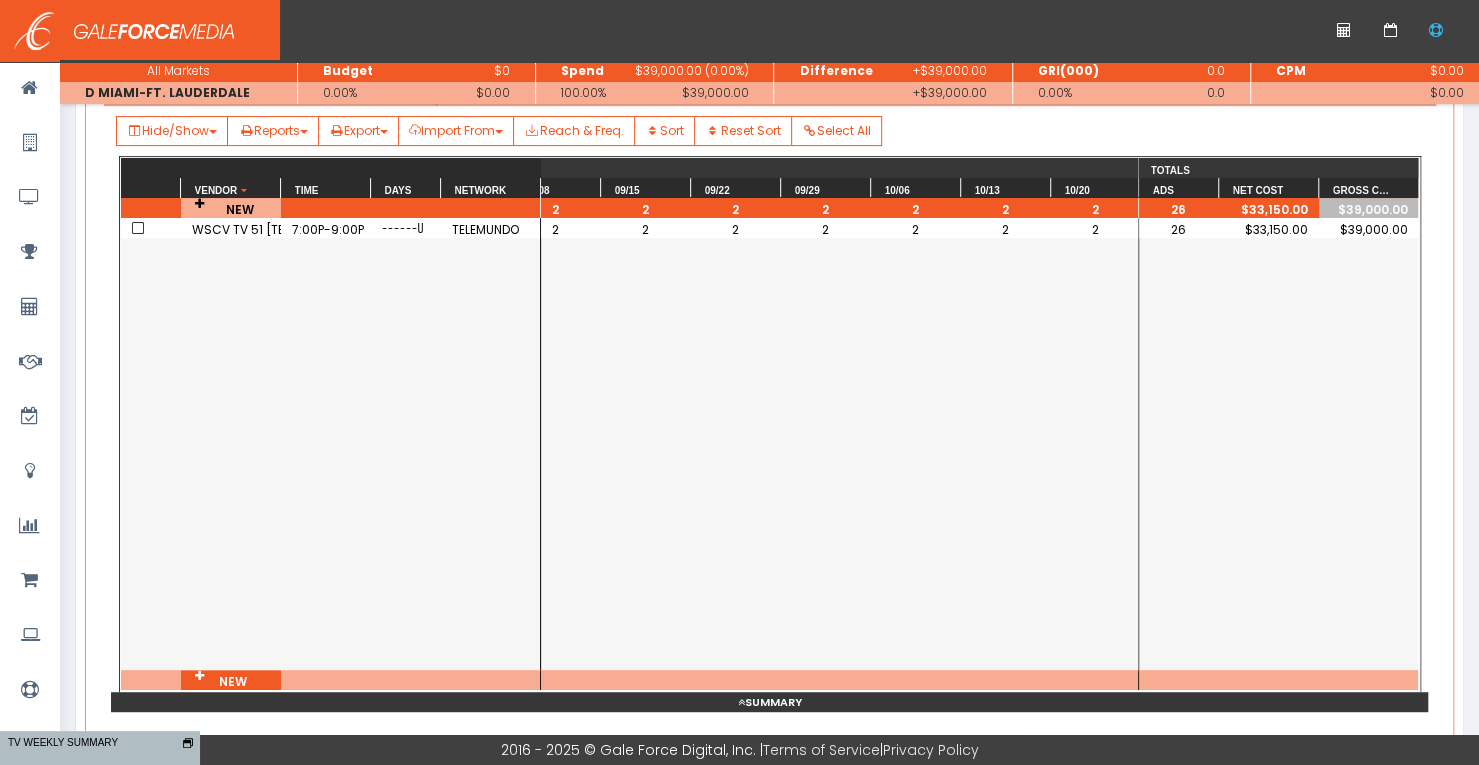 drag, startPoint x: 1370, startPoint y: 206, endPoint x: 1228, endPoint y: 187, distance: 143.26549 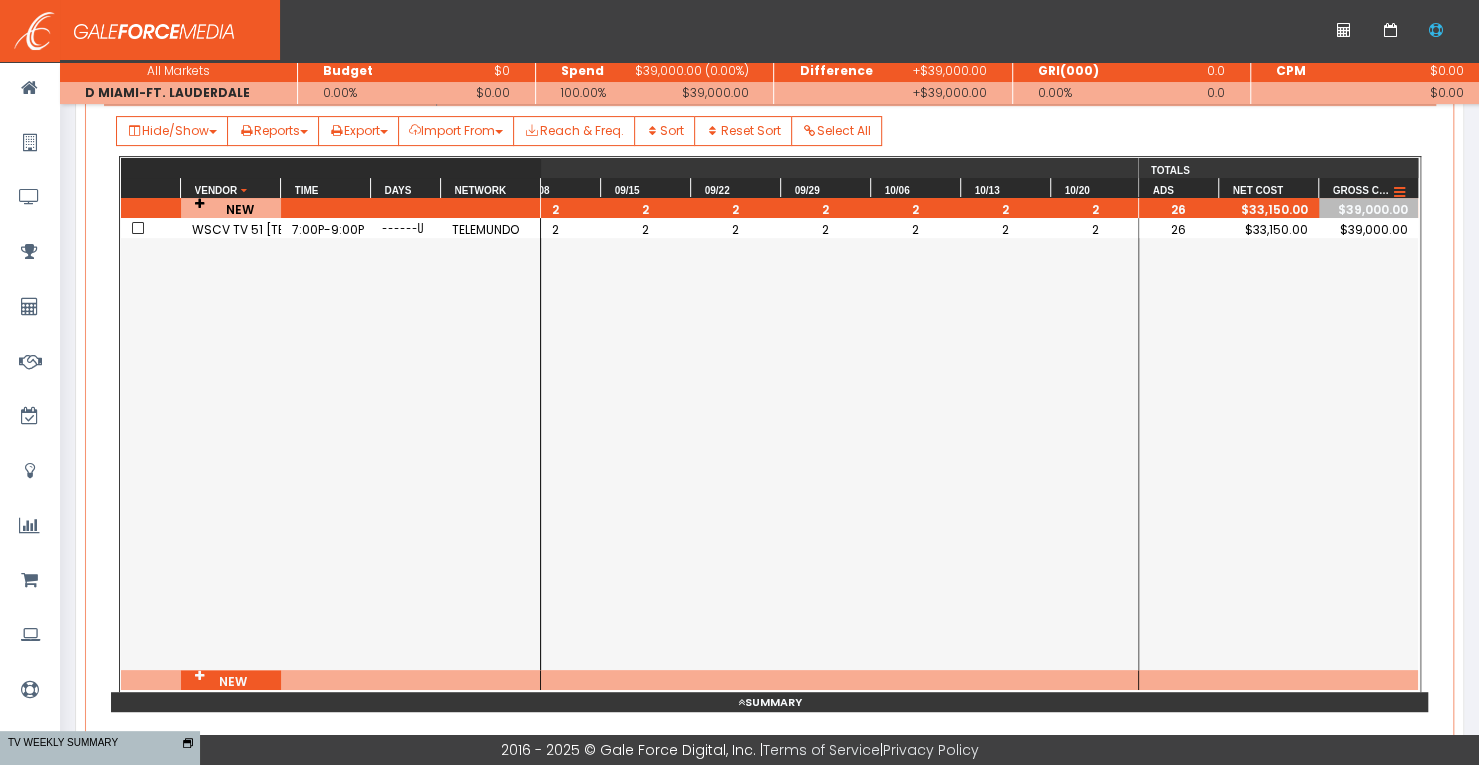click on "Gross Cost" at bounding box center [1362, 190] 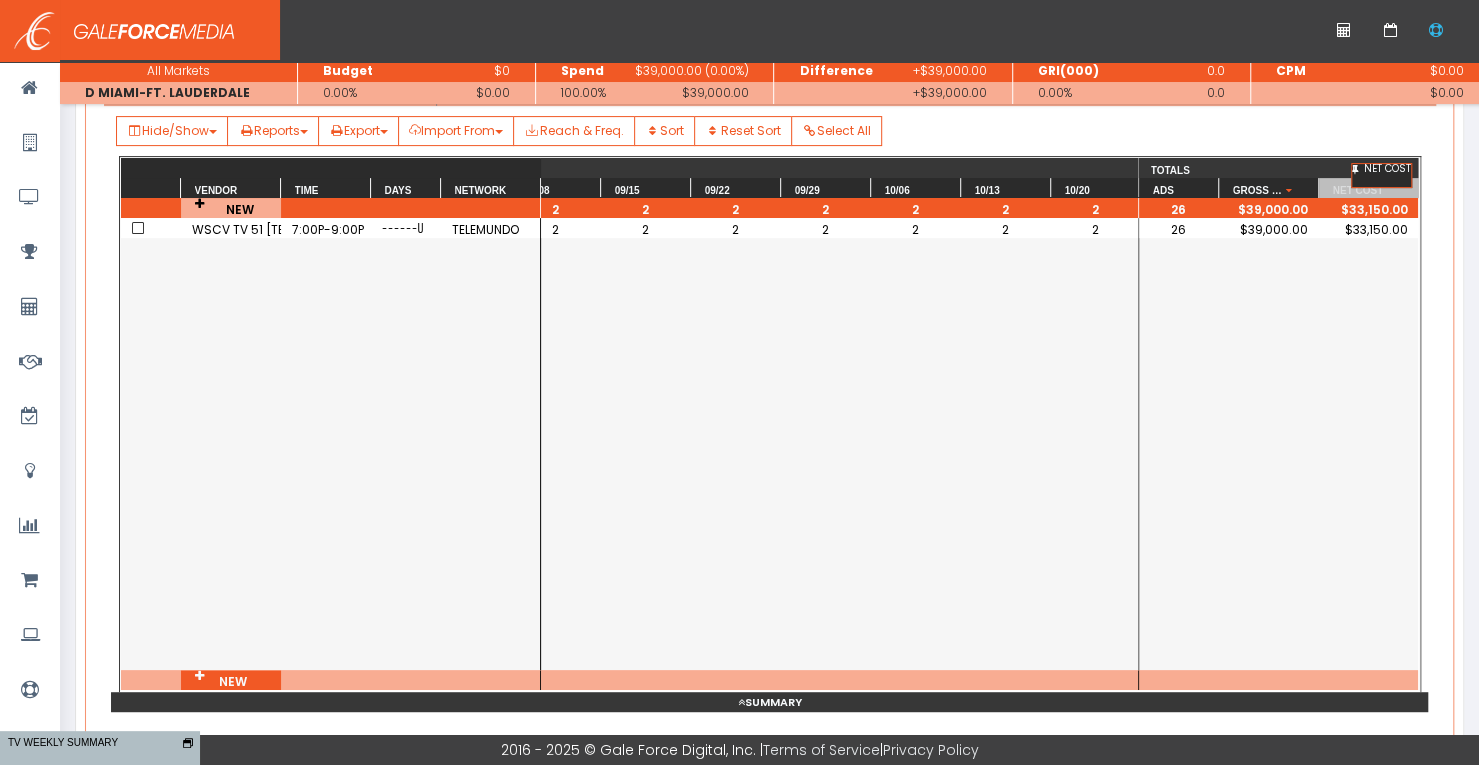 drag, startPoint x: 1261, startPoint y: 180, endPoint x: 1375, endPoint y: 171, distance: 114.35471 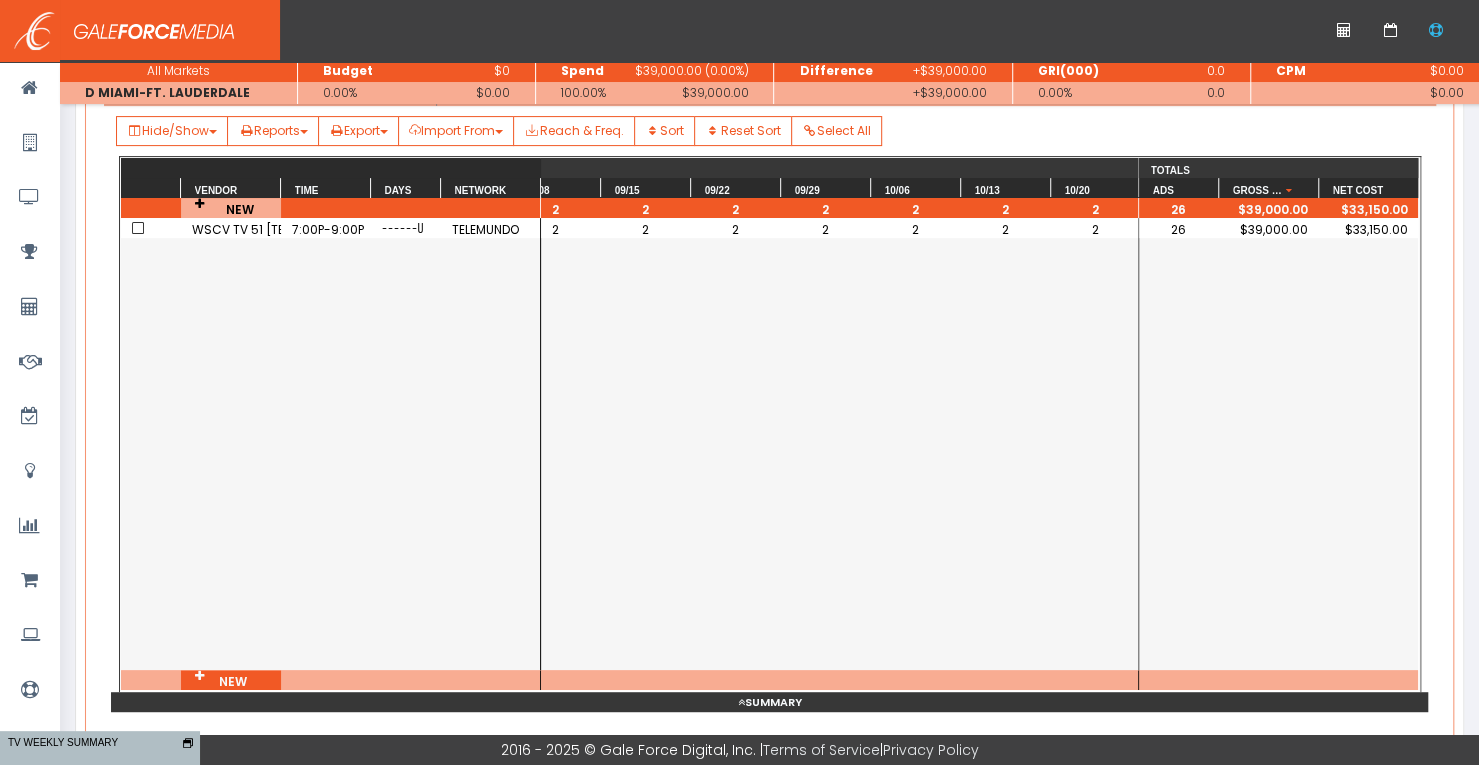 click on "26 $39,000.00 $33,150.00" at bounding box center [1278, 444] 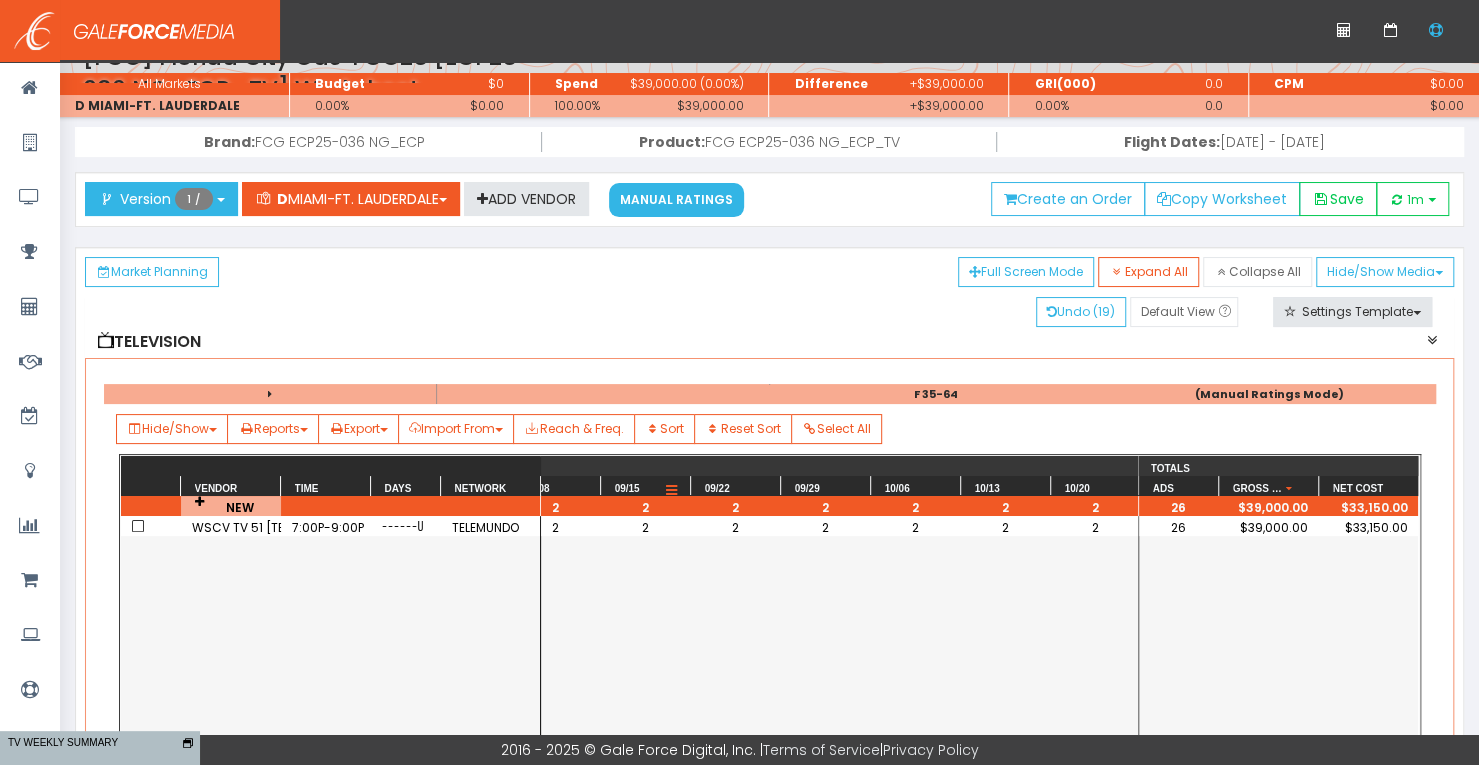 scroll, scrollTop: 0, scrollLeft: 0, axis: both 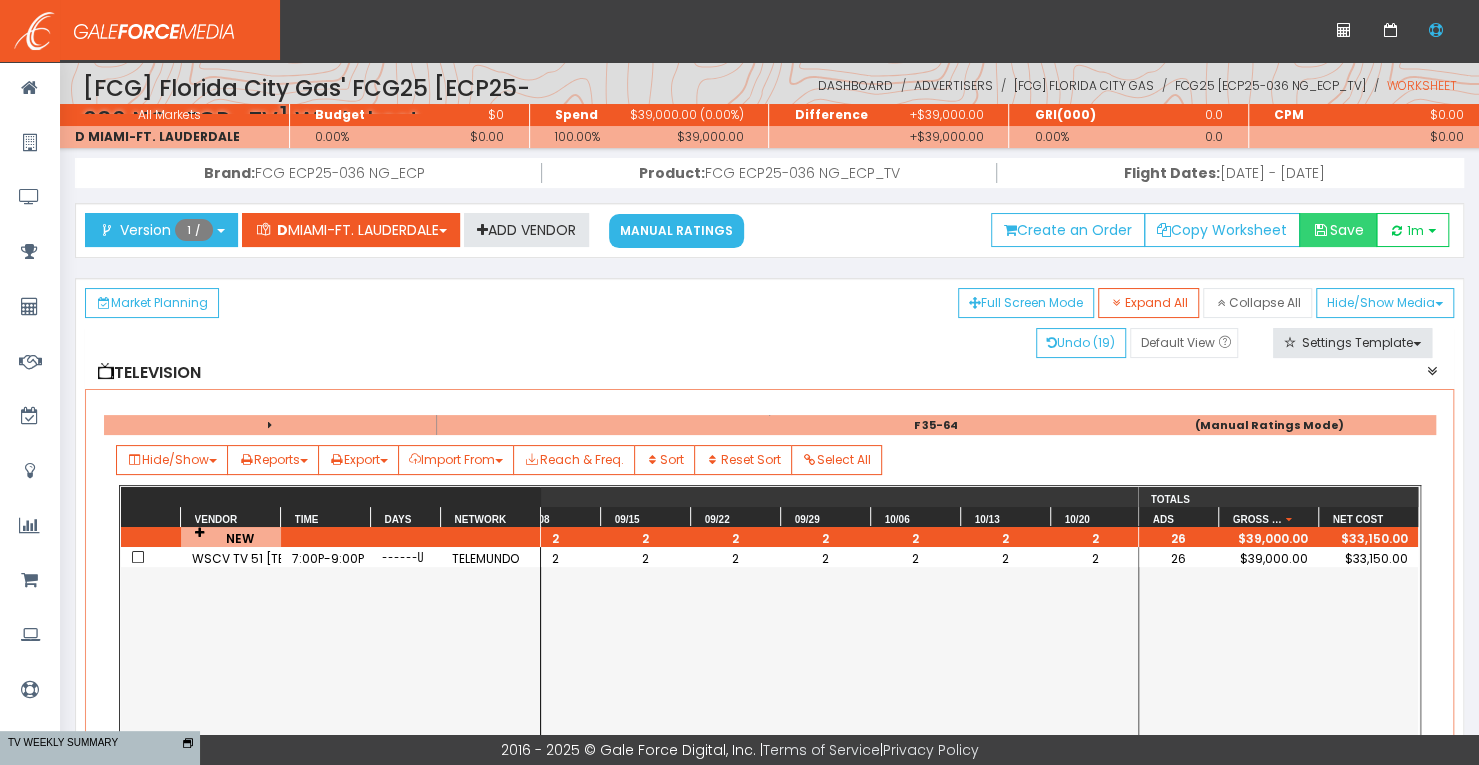 click on "Save" at bounding box center [1338, 230] 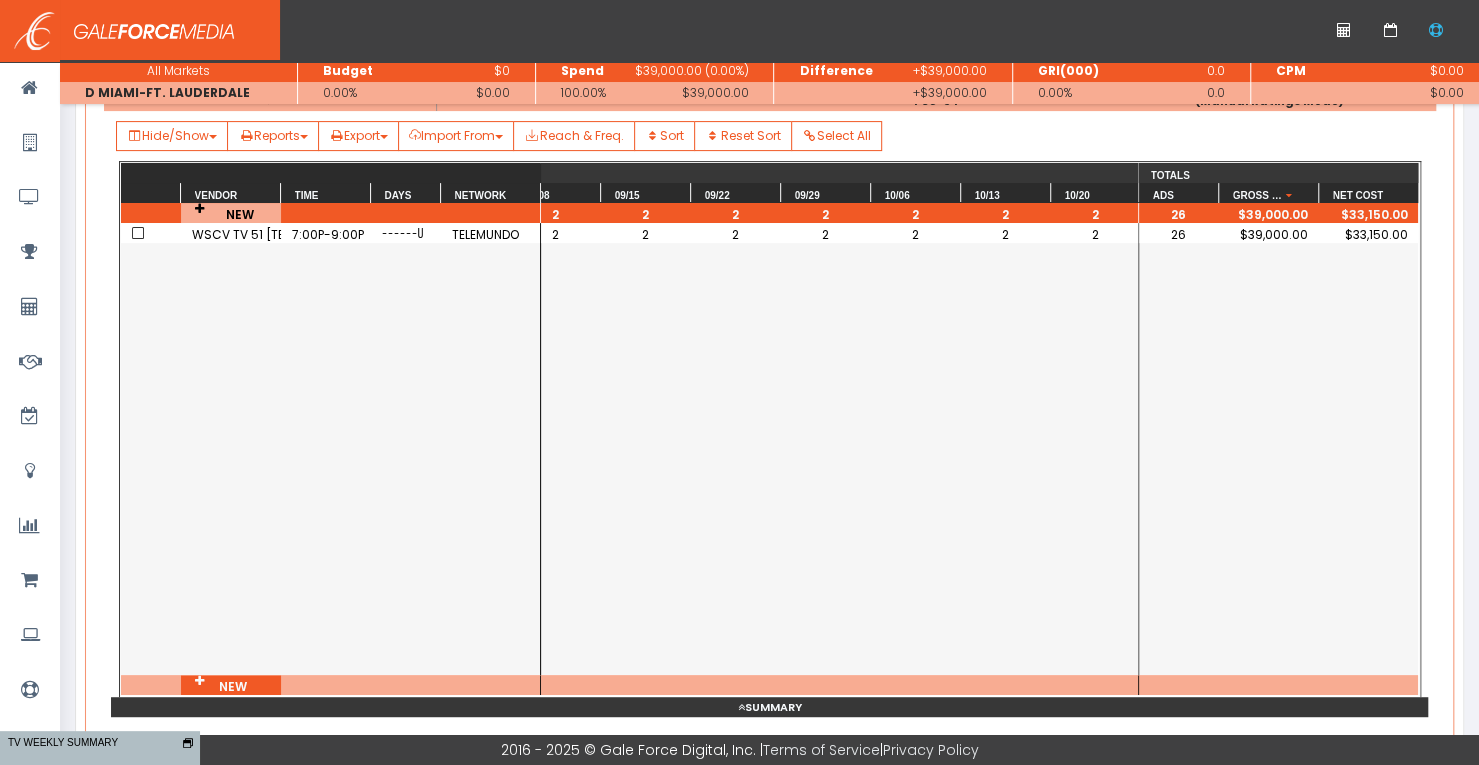 scroll, scrollTop: 300, scrollLeft: 0, axis: vertical 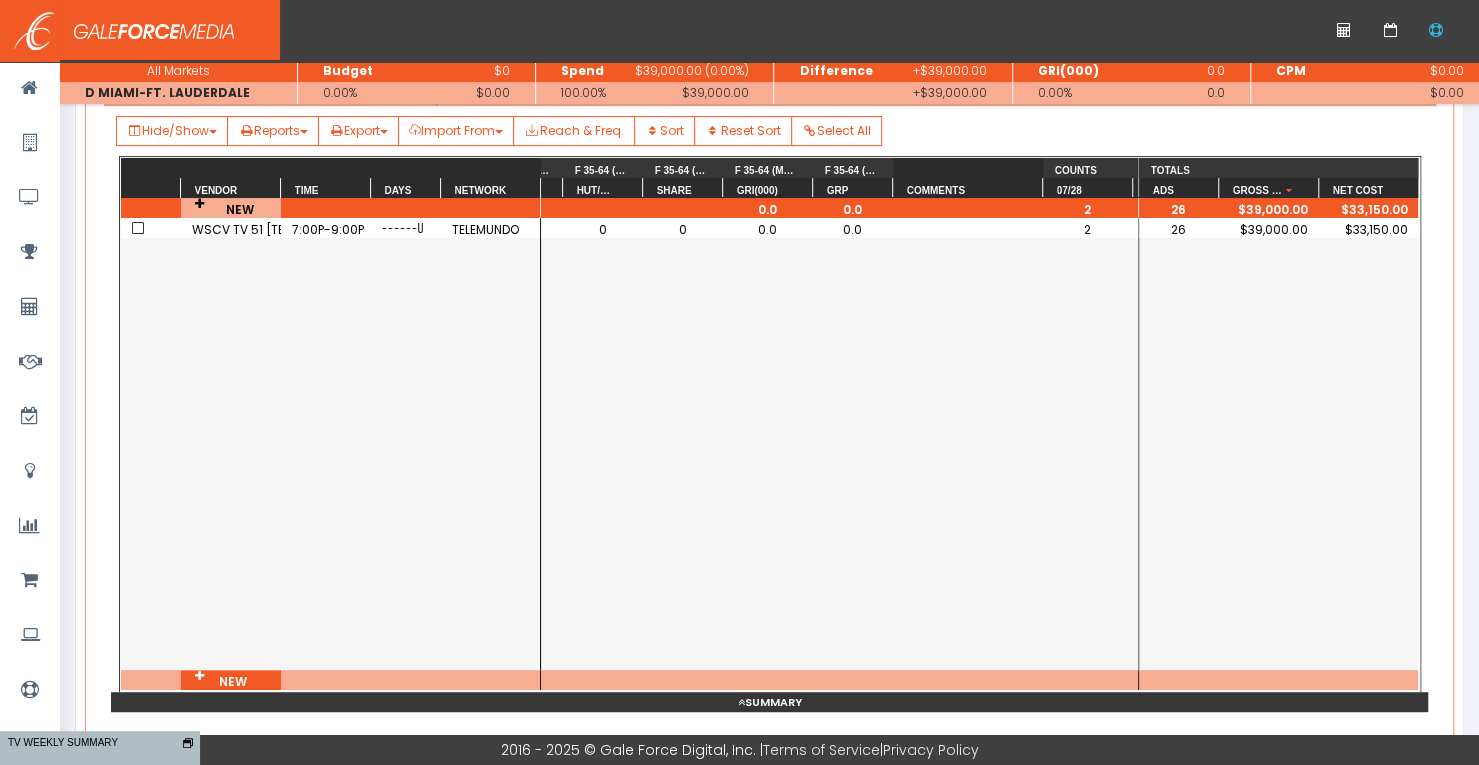 click at bounding box center (968, 228) 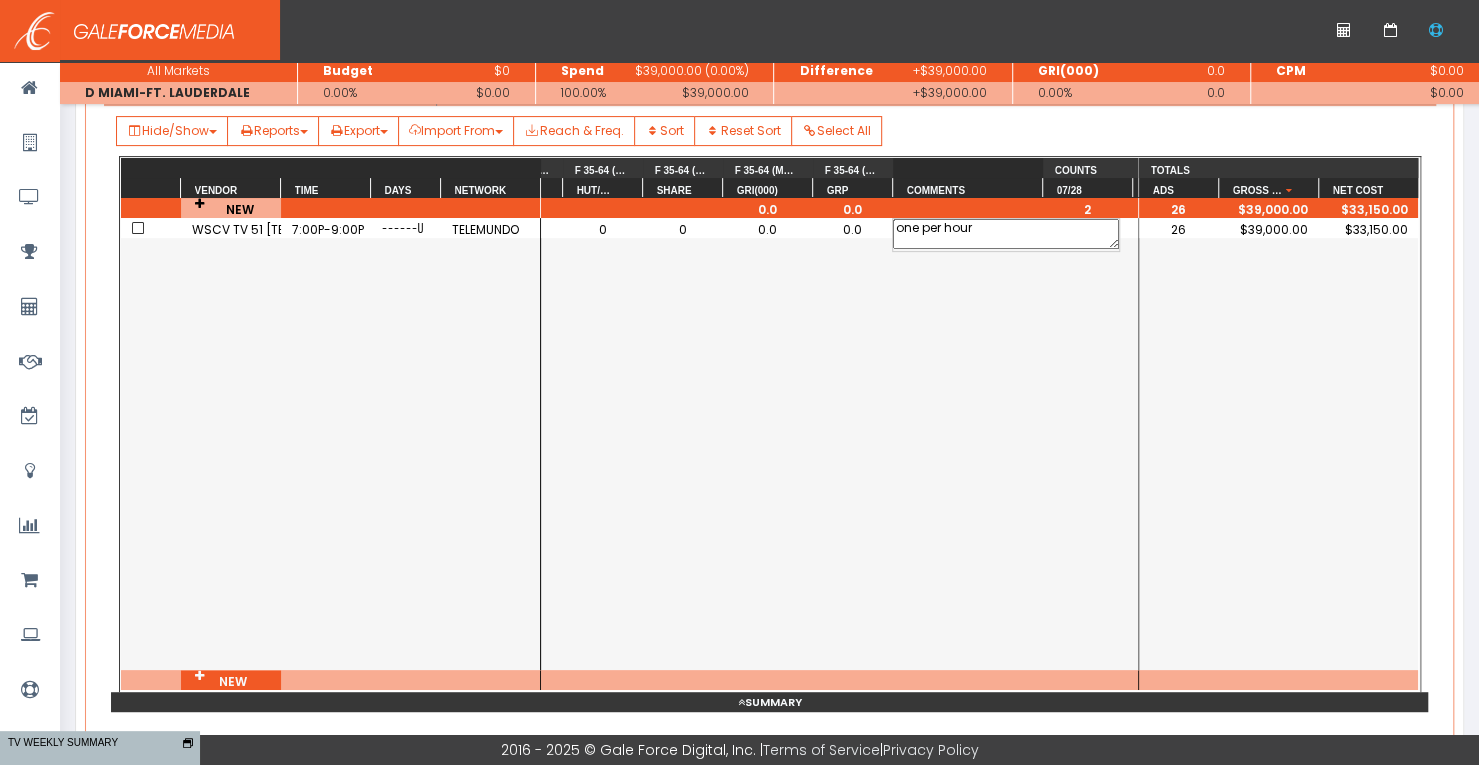 click on "2 2 0.0 0.0 0 0 0" at bounding box center (839, 444) 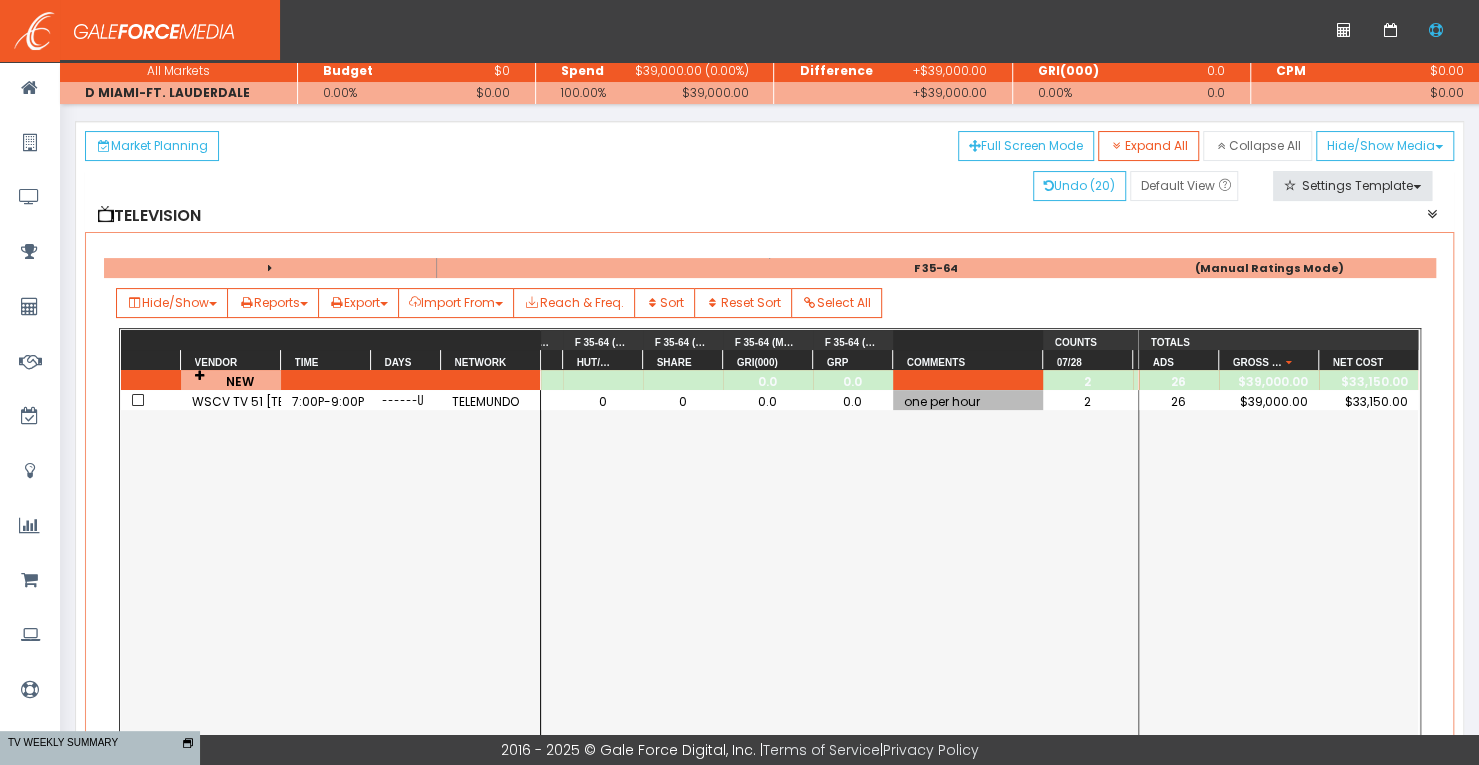 scroll, scrollTop: 0, scrollLeft: 0, axis: both 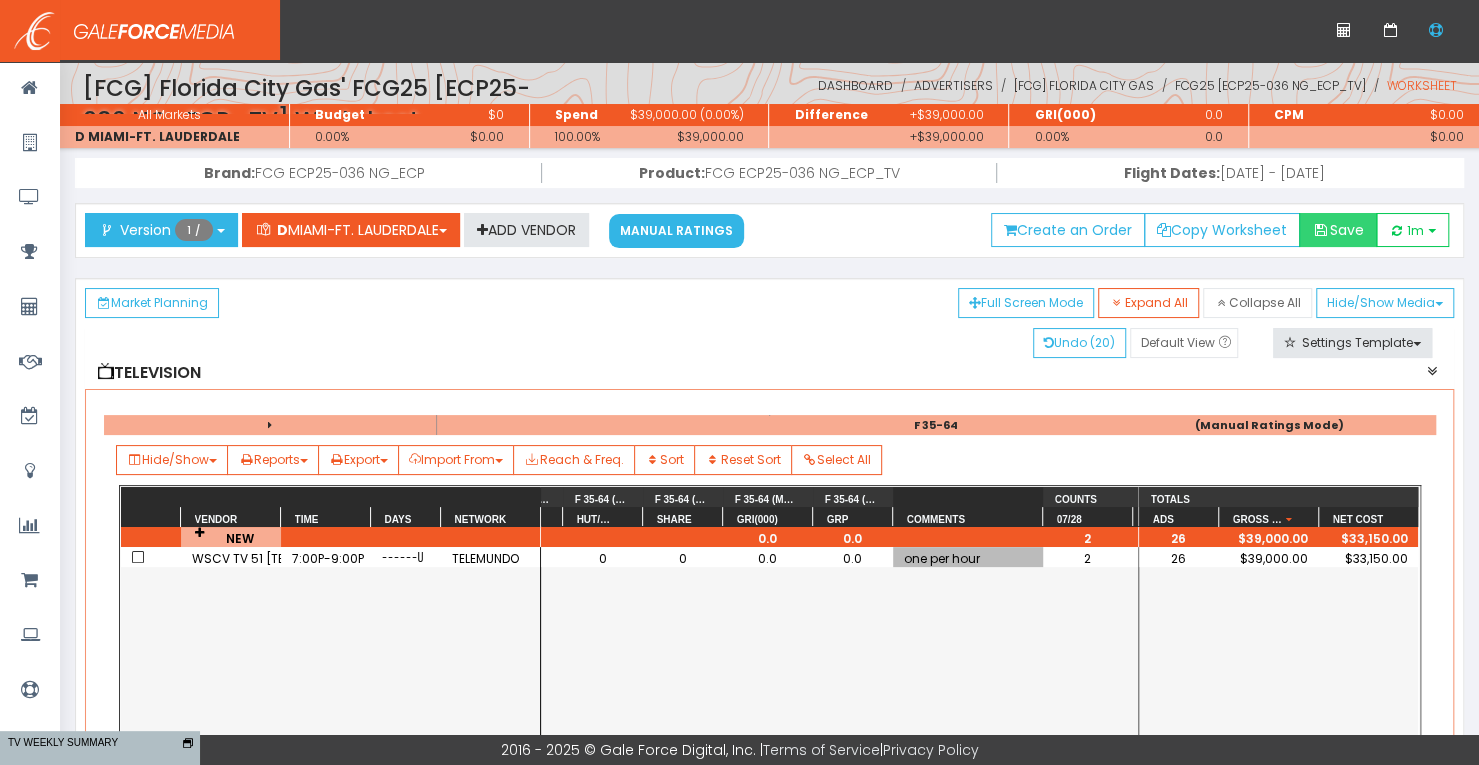 click on "Save" at bounding box center [1338, 230] 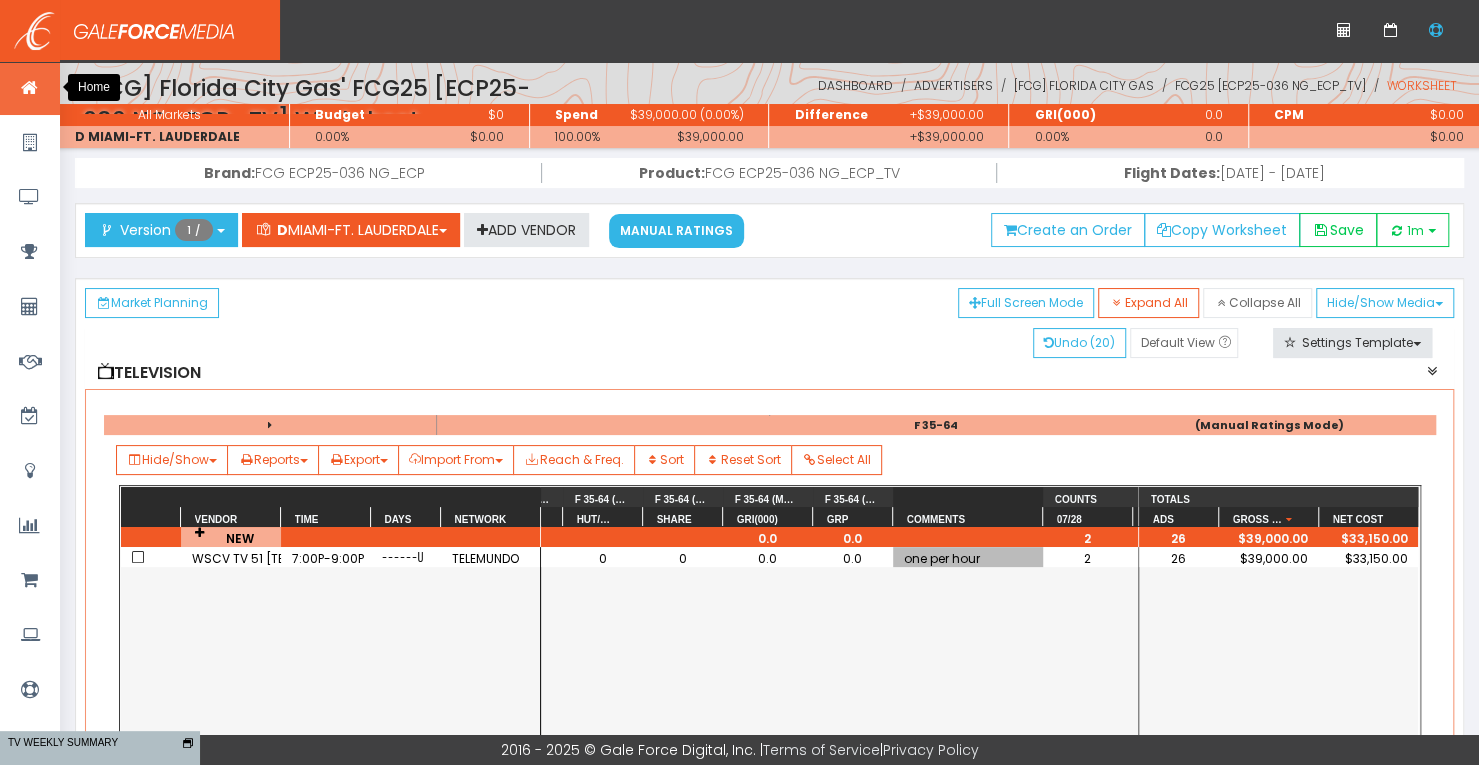 click at bounding box center (29, 88) 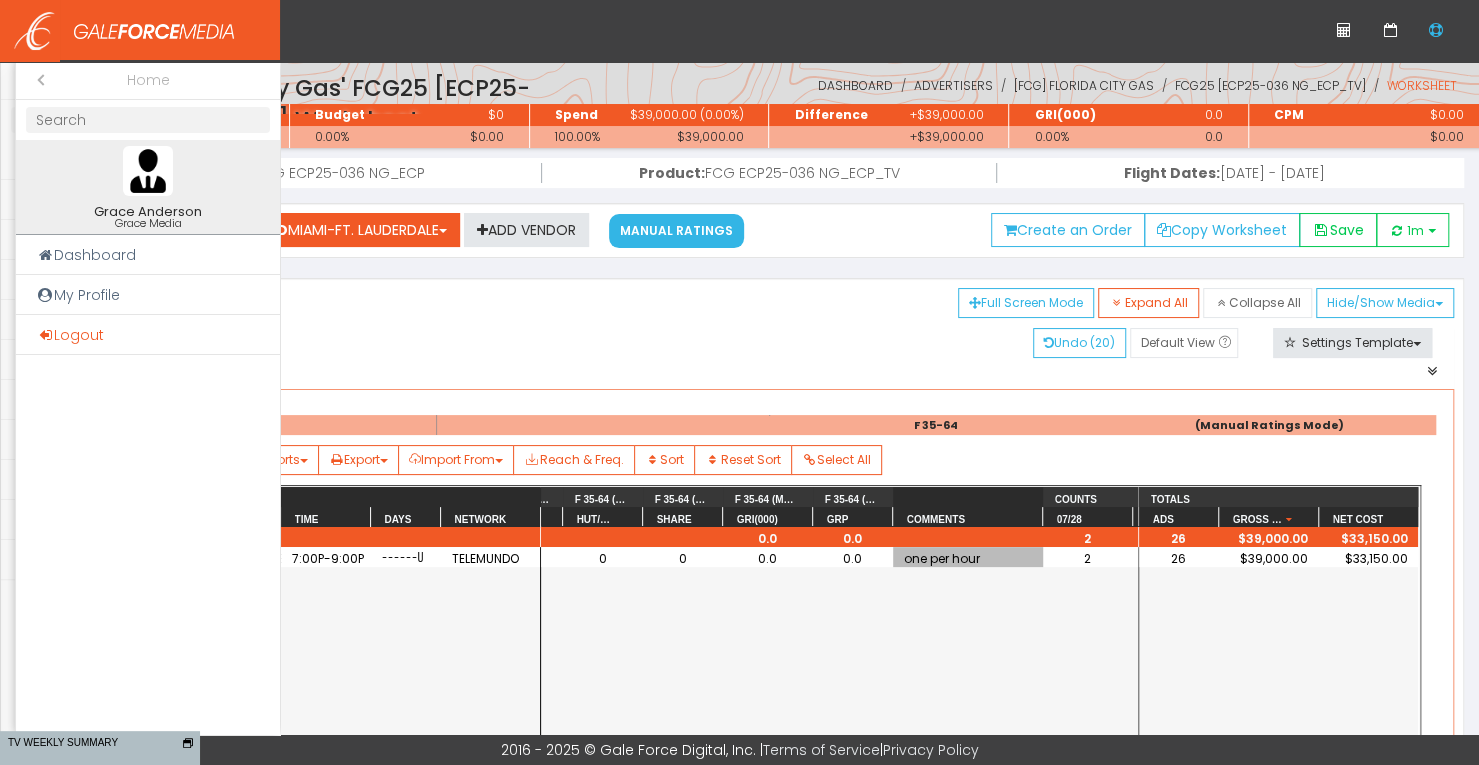 click on "Logout" at bounding box center (148, 335) 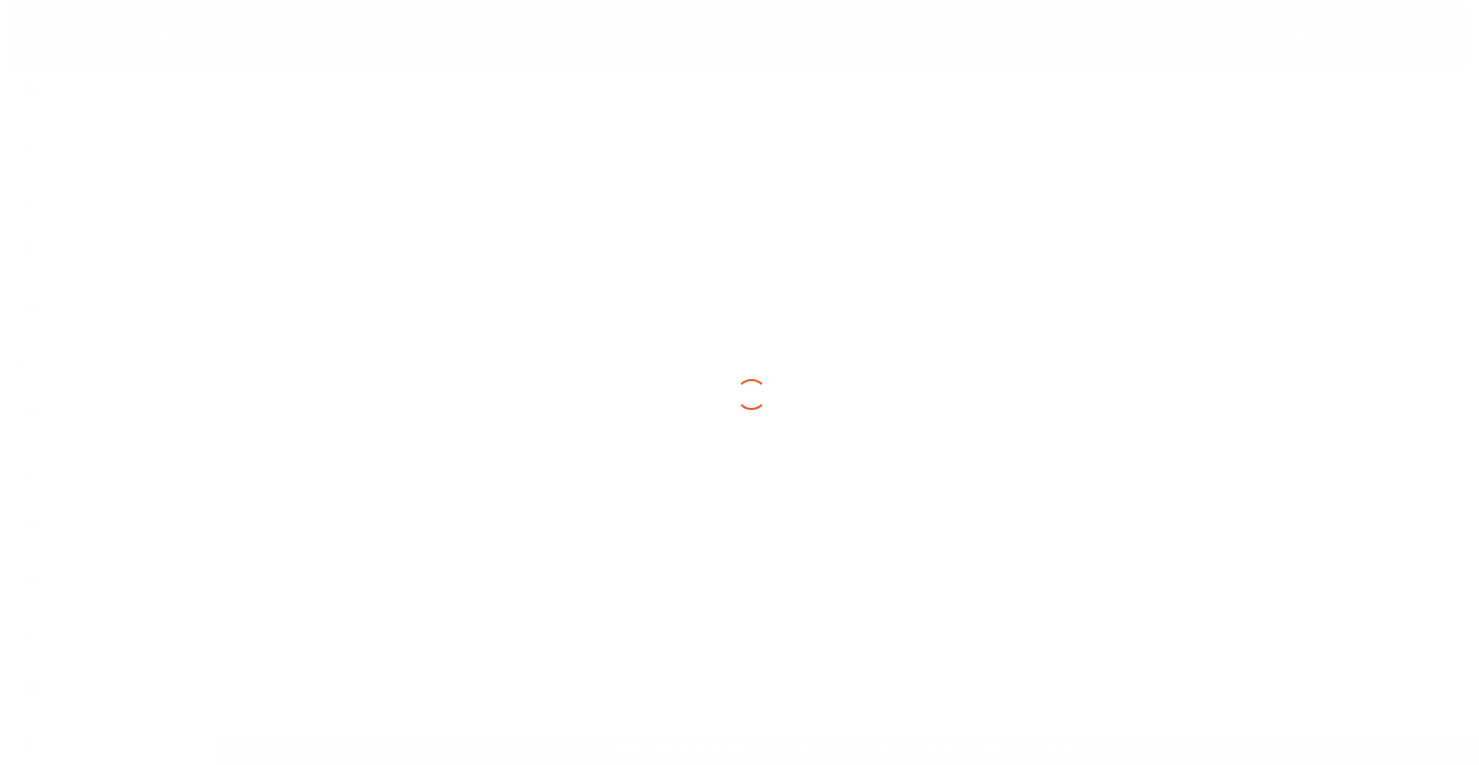 scroll, scrollTop: 0, scrollLeft: 0, axis: both 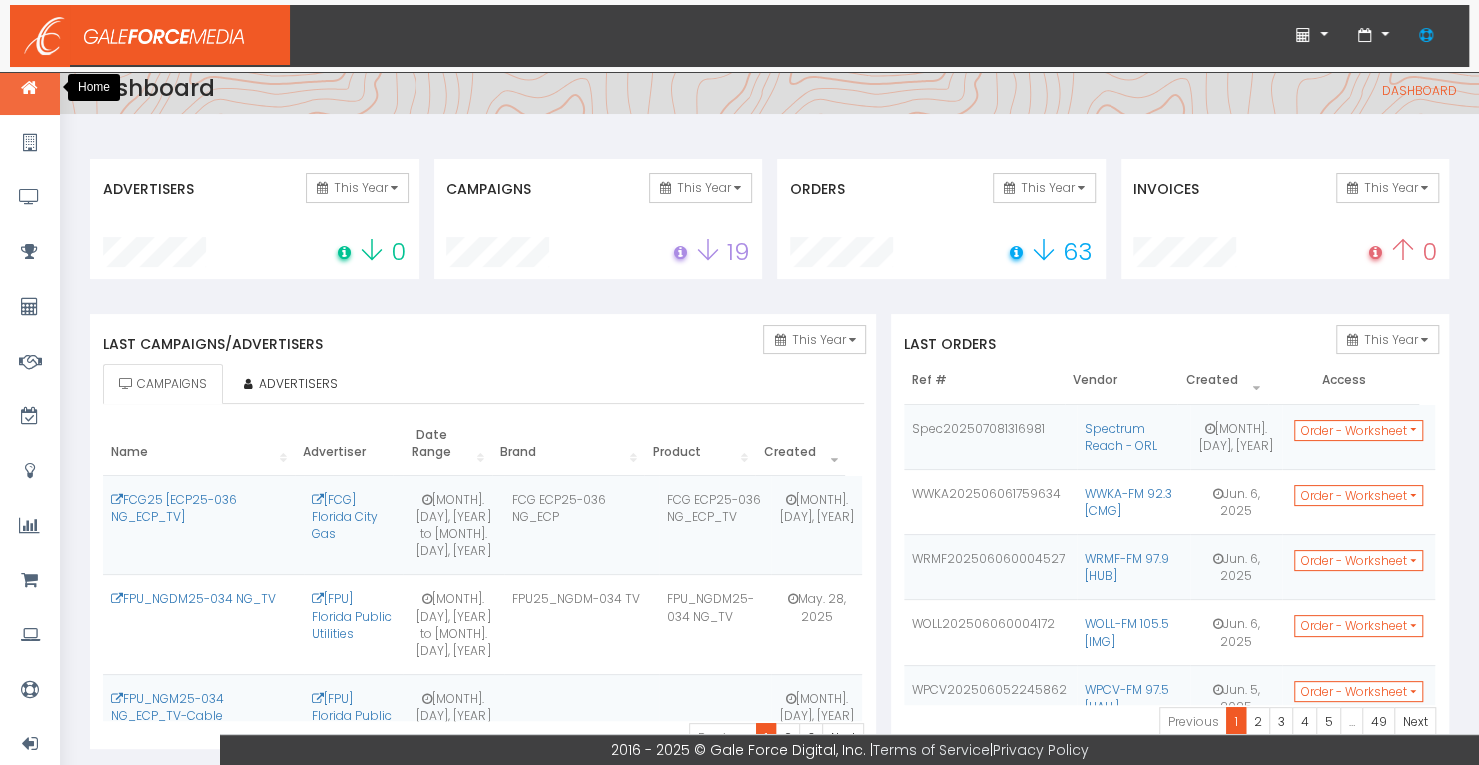 click at bounding box center (29, 88) 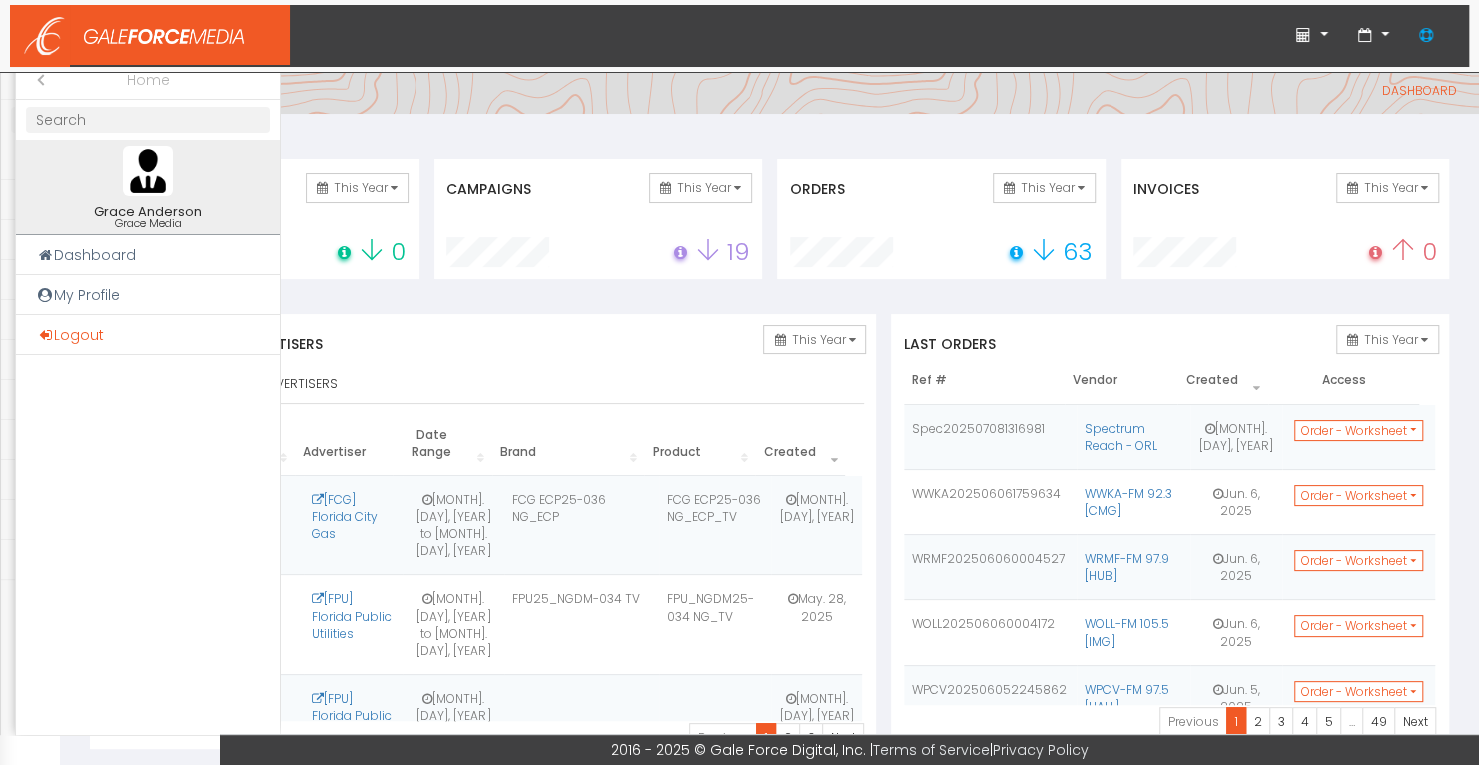 click on "Logout" at bounding box center [148, 335] 